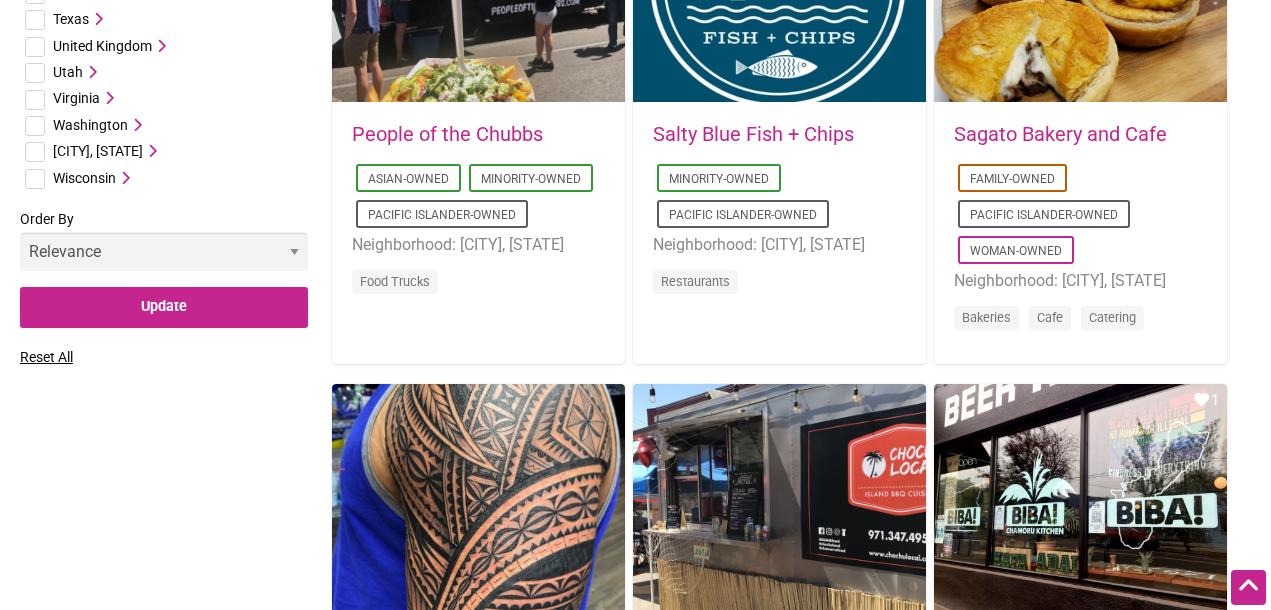 scroll, scrollTop: 1353, scrollLeft: 0, axis: vertical 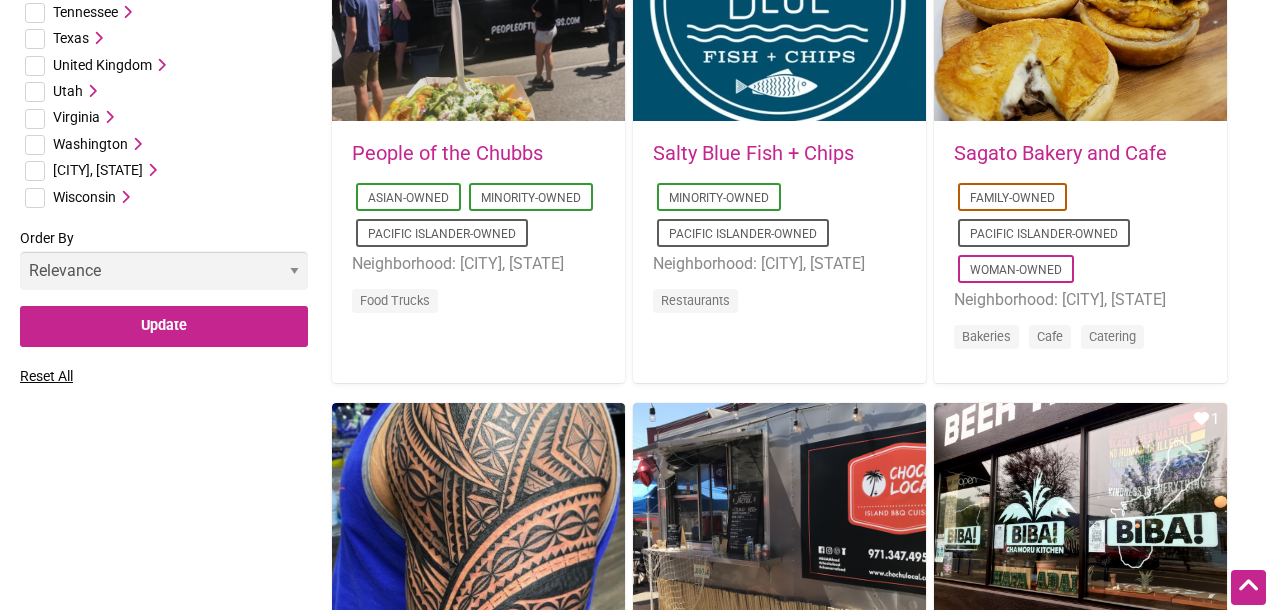 click at bounding box center [35, 145] 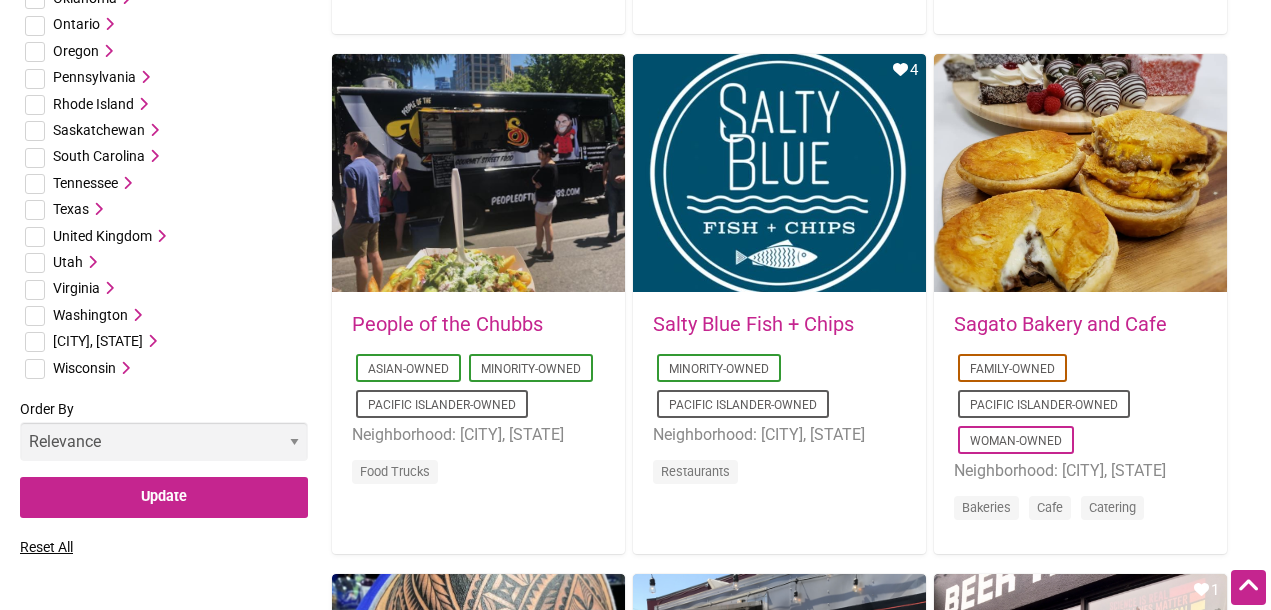 scroll, scrollTop: 1207, scrollLeft: 0, axis: vertical 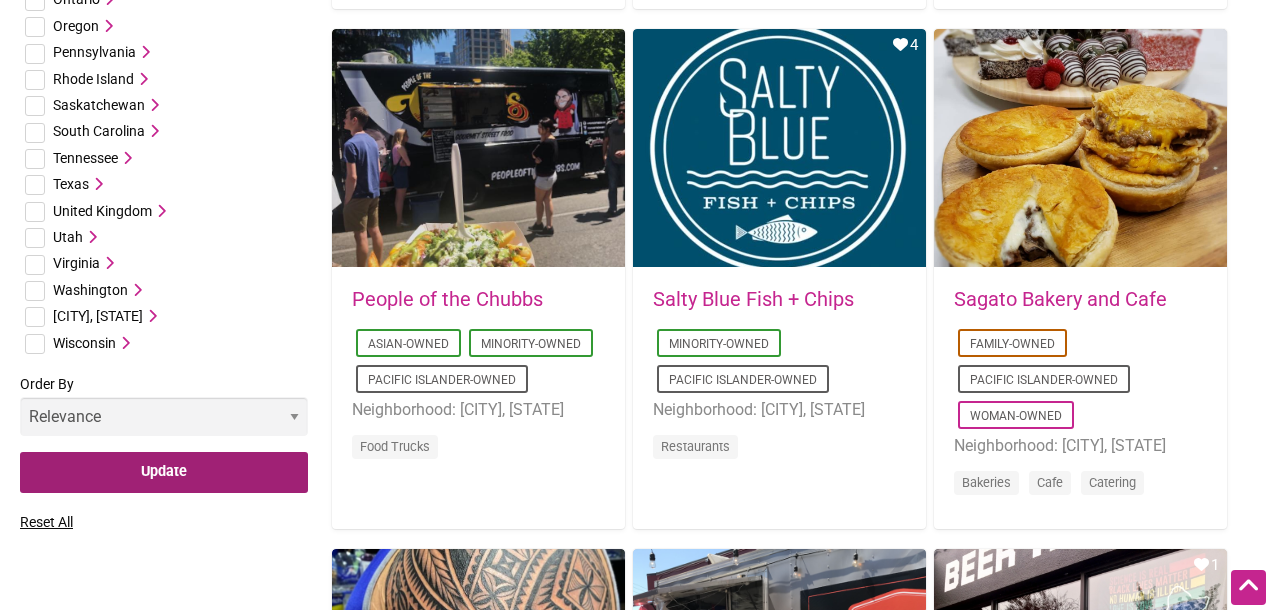 click on "Update" at bounding box center (164, 472) 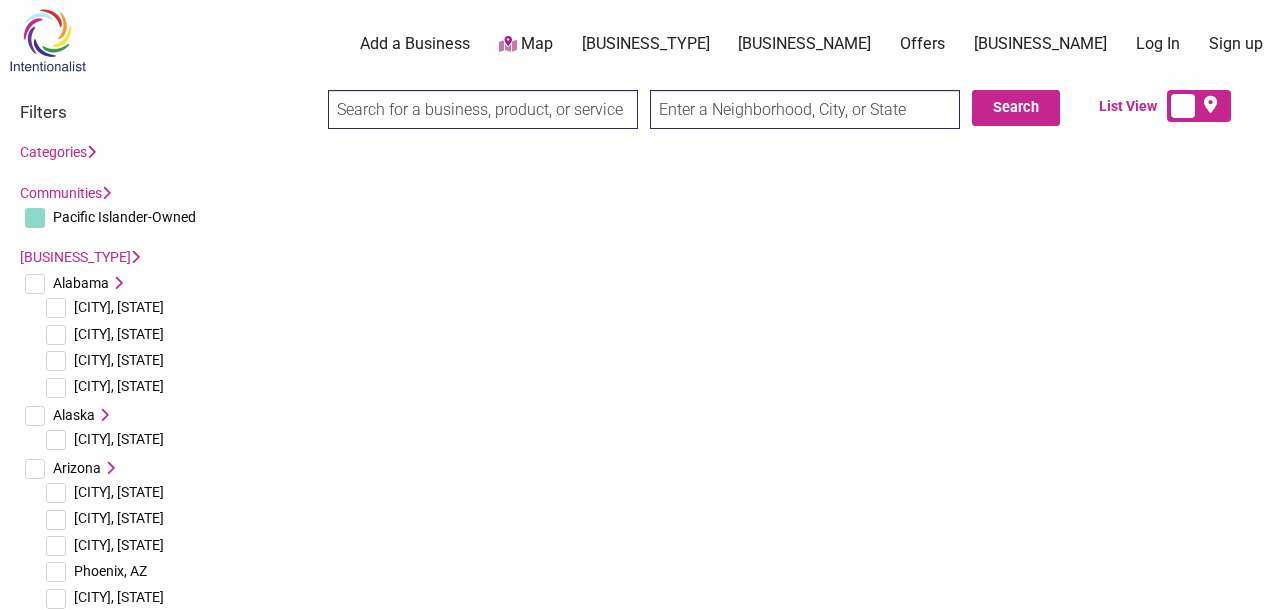 scroll, scrollTop: 0, scrollLeft: 0, axis: both 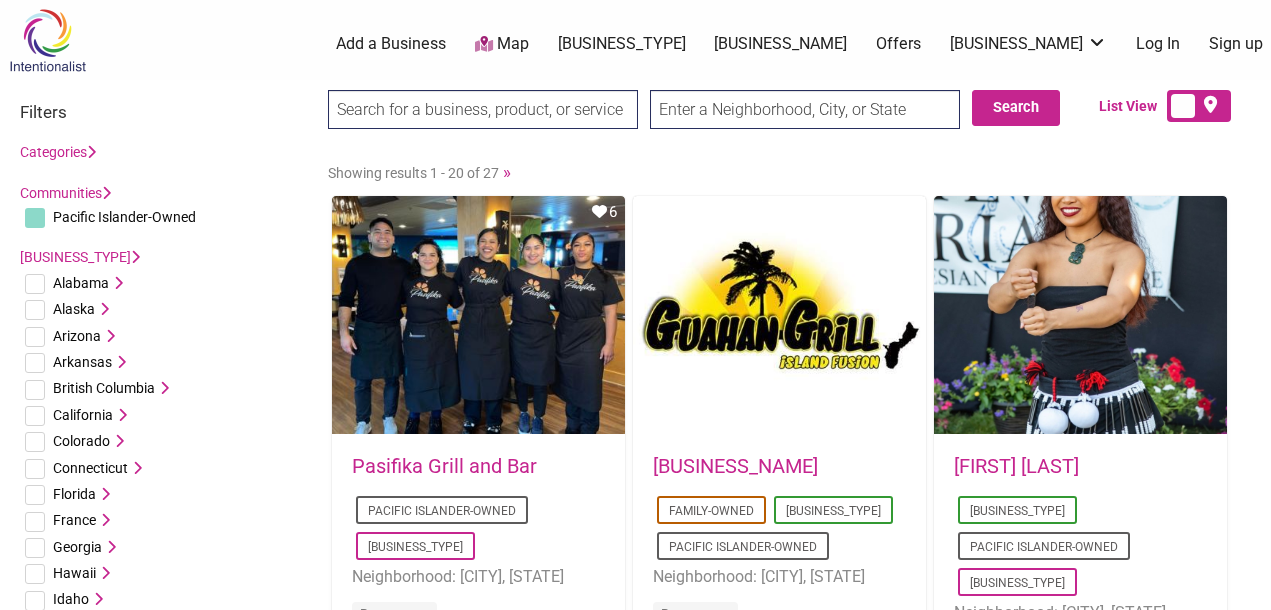 click at bounding box center [106, 193] 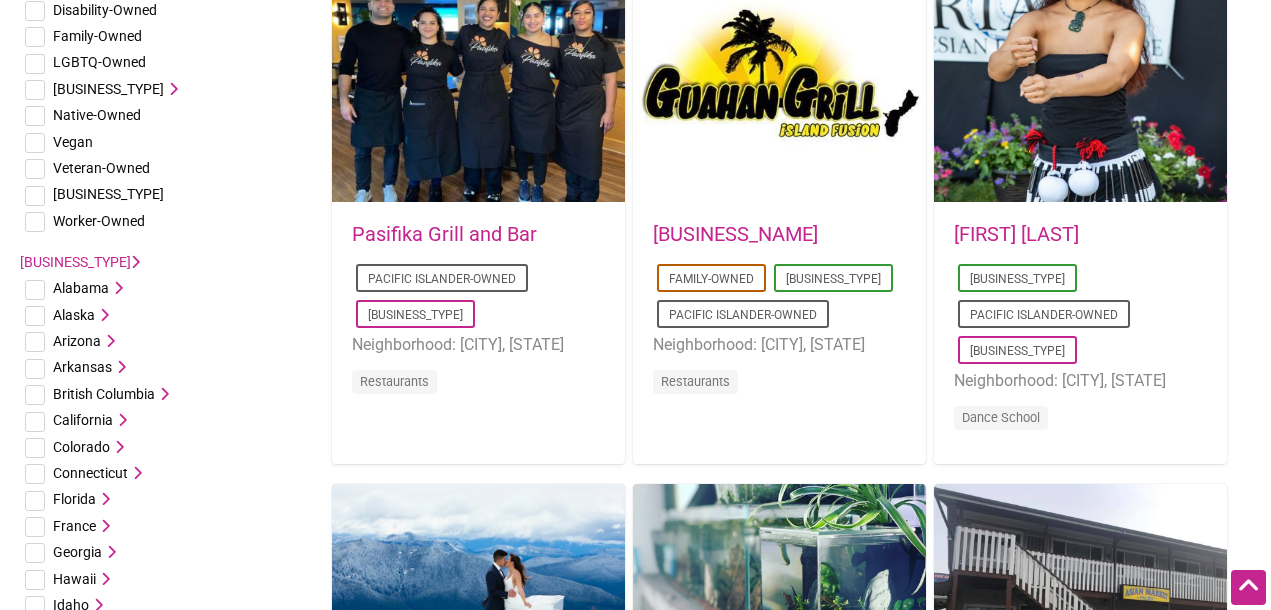 scroll, scrollTop: 0, scrollLeft: 0, axis: both 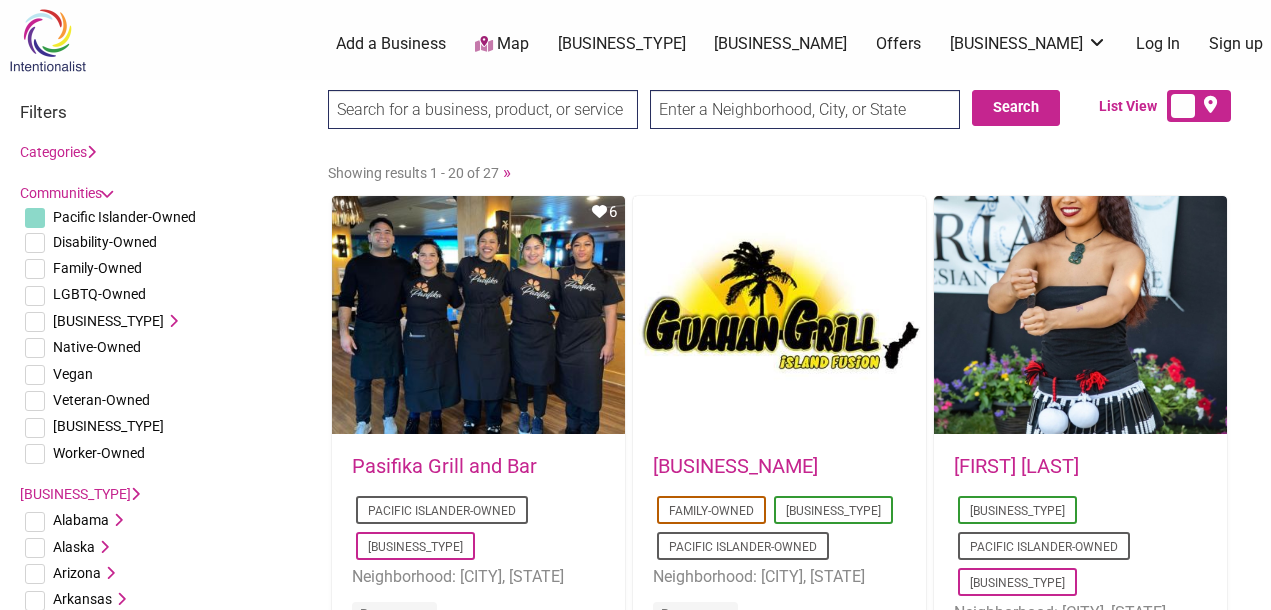 click at bounding box center [107, 193] 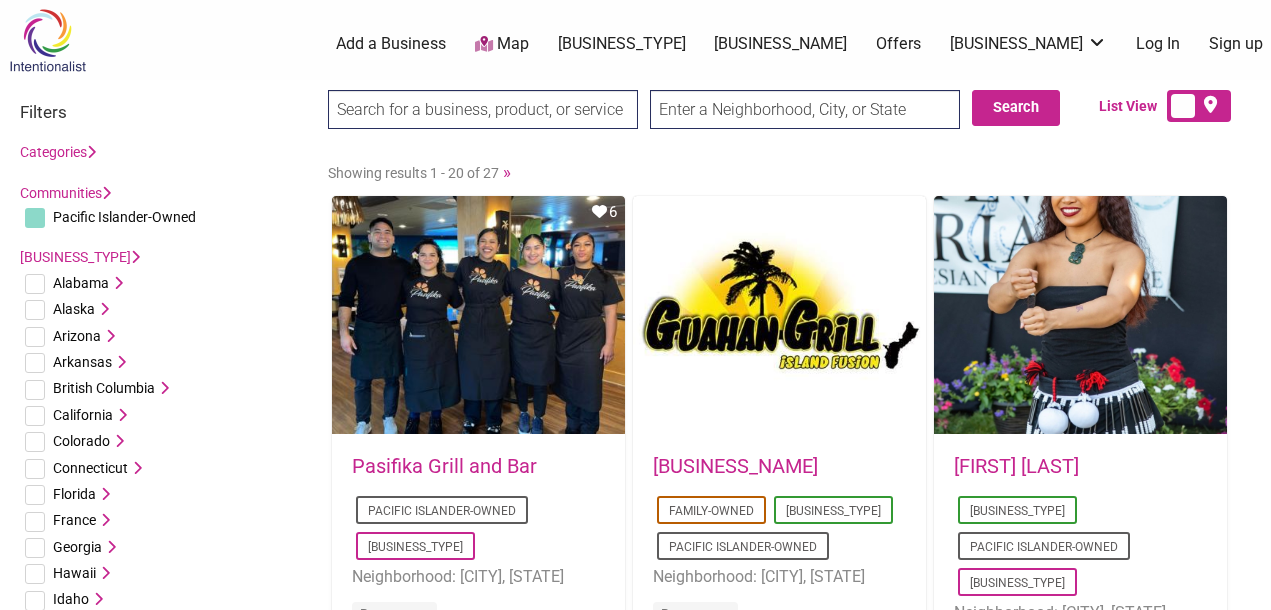 click on "Categories
Art Galleries
Bakeries
Bars
Beauty & Spa
Barber Shop
Hair Salon
Nail Salon
Tattoo Parlor
Cafe
Cannabis Dispensaries
Car Dealership
Catering
Coffee, Tea & Juice
Corporate Gifts
Deli
Dessert
Ice Cream
Event Venues
Farms
Florists
Food Trucks
Funeral Services
Game Store
Grocery, Markets & Convenience Stores
Butcher
Deli
Gyms & Yoga
Health Services
Counseling
Massage
Hotel
Martial Arts
Music Venues & Dance Clubs
Other Services
Art Classes
Auto Repair
Bike Shop and Repair
Cleaning
Continuing Education
Dance School
Dry Cleaning
Framing
Landscaping
Language Lessons
Legal
Music Lessons
Pharmacy
Photography
Remodel
Pet Services
Animal Shelter
Fish Store
Restaurants
Brunch
Shopping
Arts & Crafts" at bounding box center (164, 152) 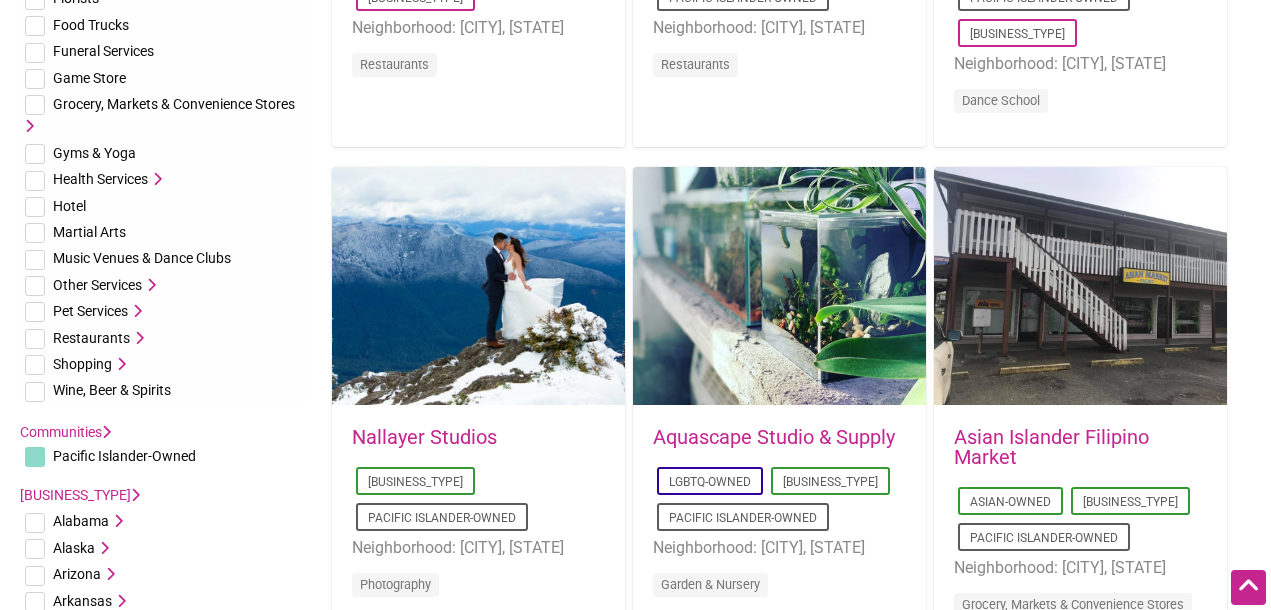 scroll, scrollTop: 566, scrollLeft: 0, axis: vertical 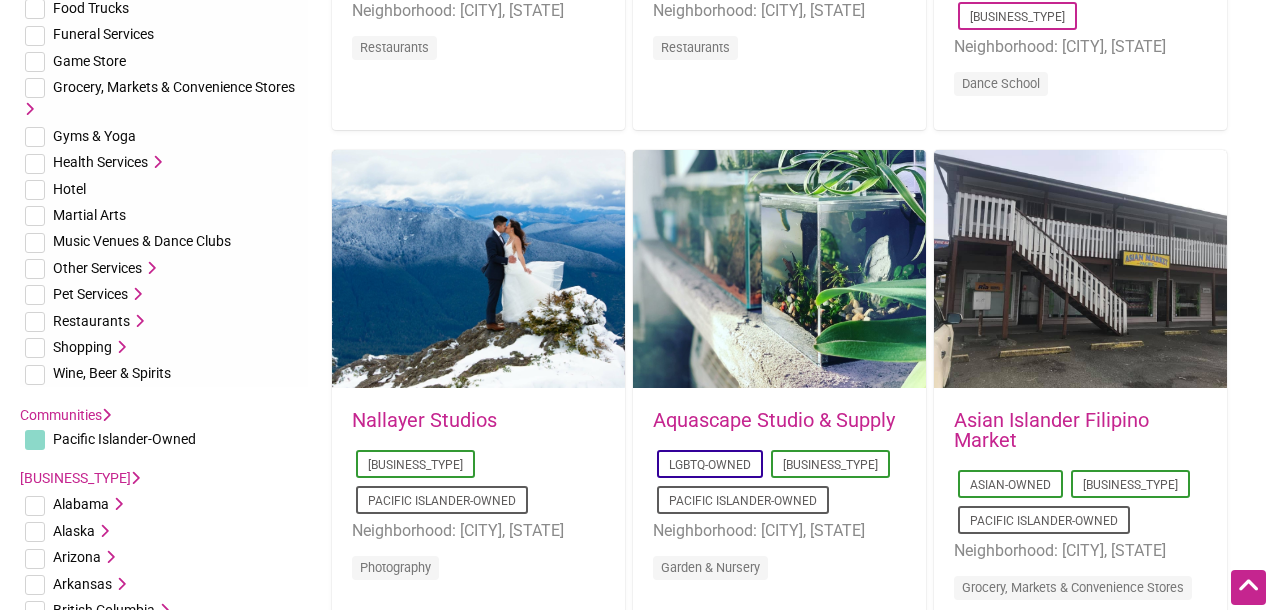 click at bounding box center (106, 415) 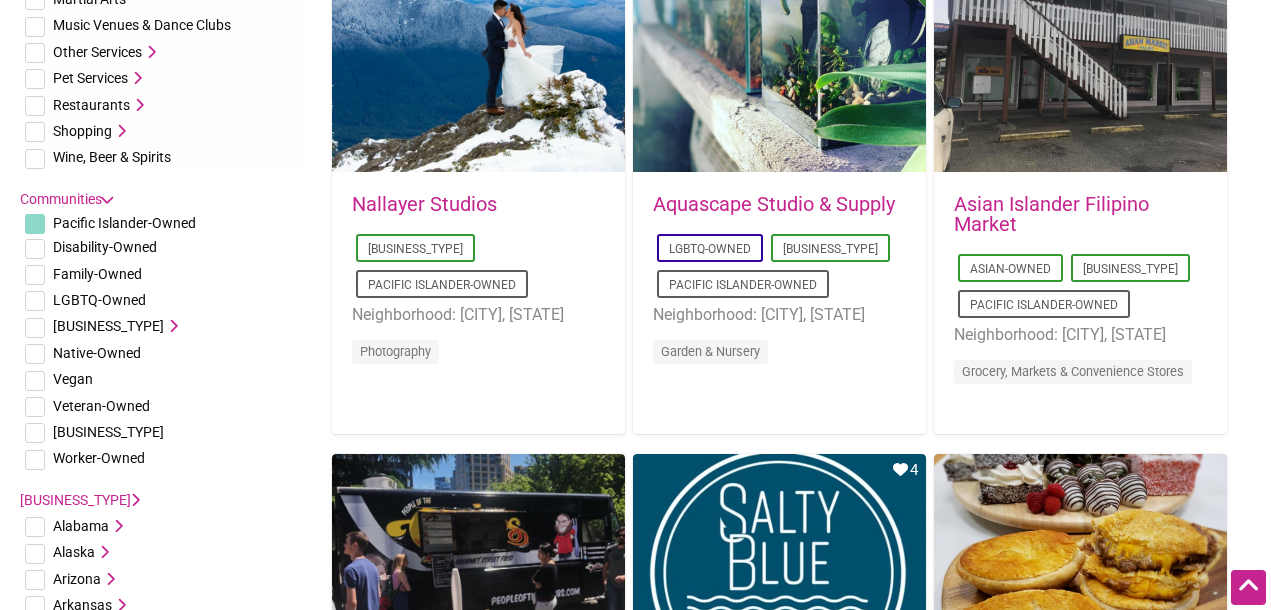 scroll, scrollTop: 783, scrollLeft: 0, axis: vertical 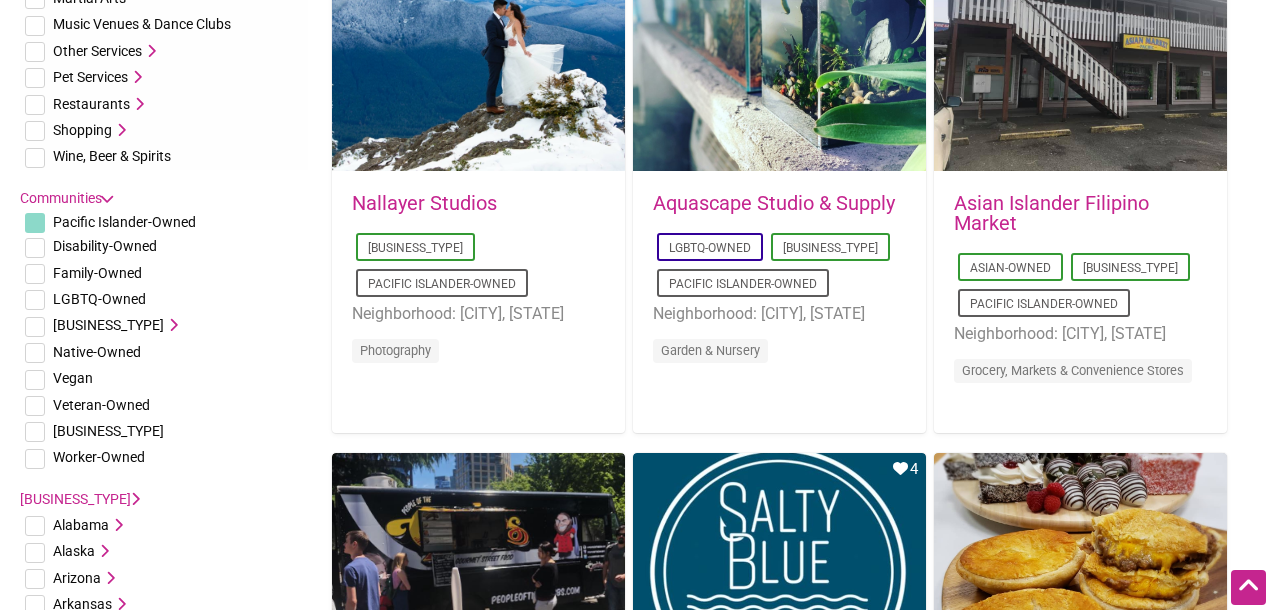 click at bounding box center (171, 325) 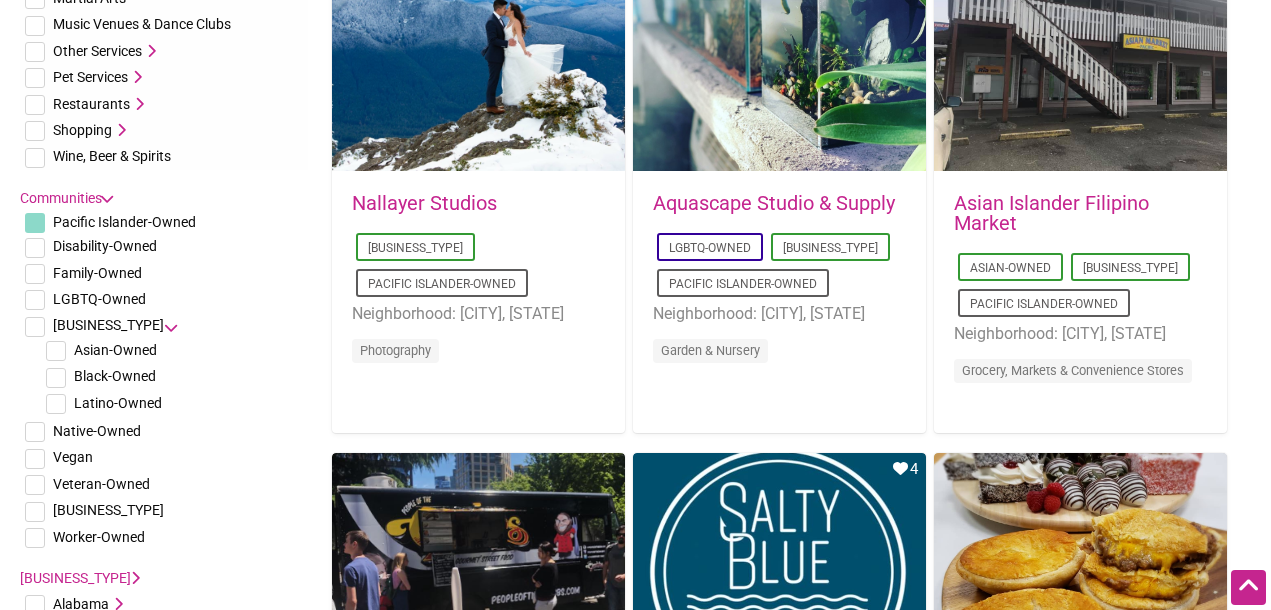 click at bounding box center (56, 351) 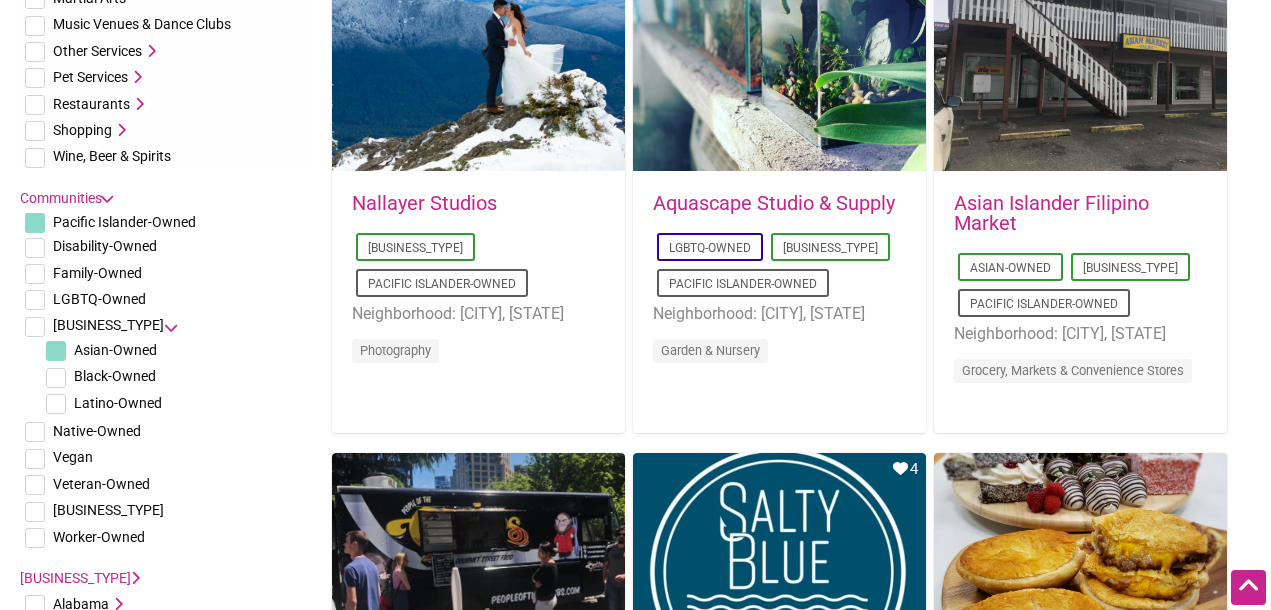 click at bounding box center [35, 223] 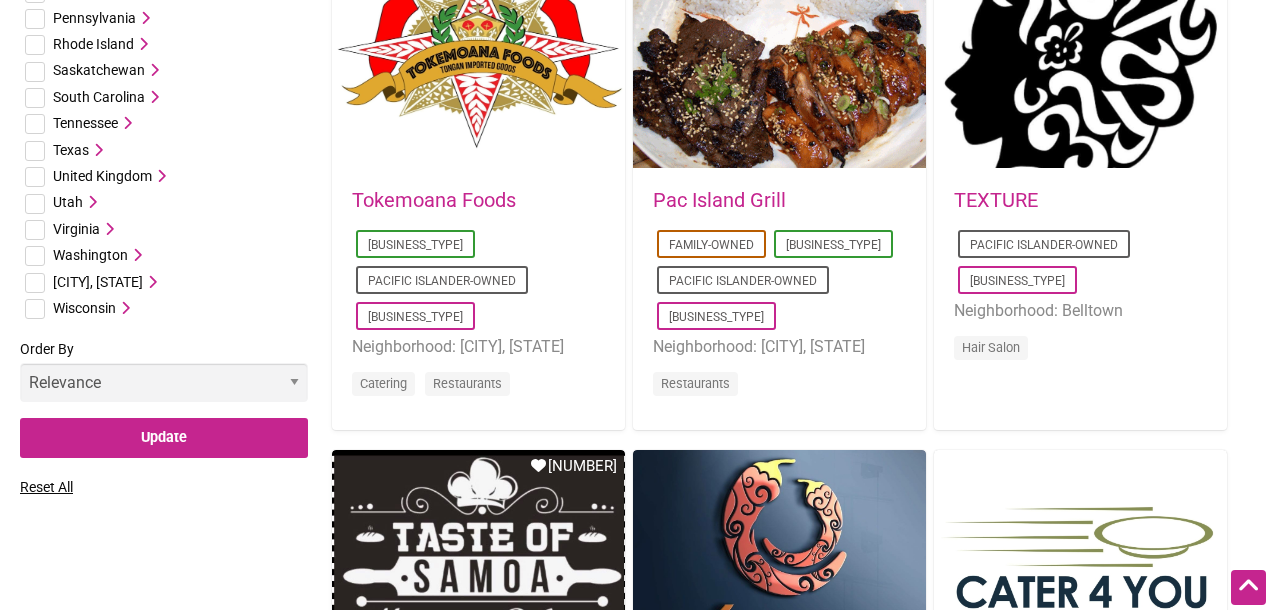 scroll, scrollTop: 2379, scrollLeft: 0, axis: vertical 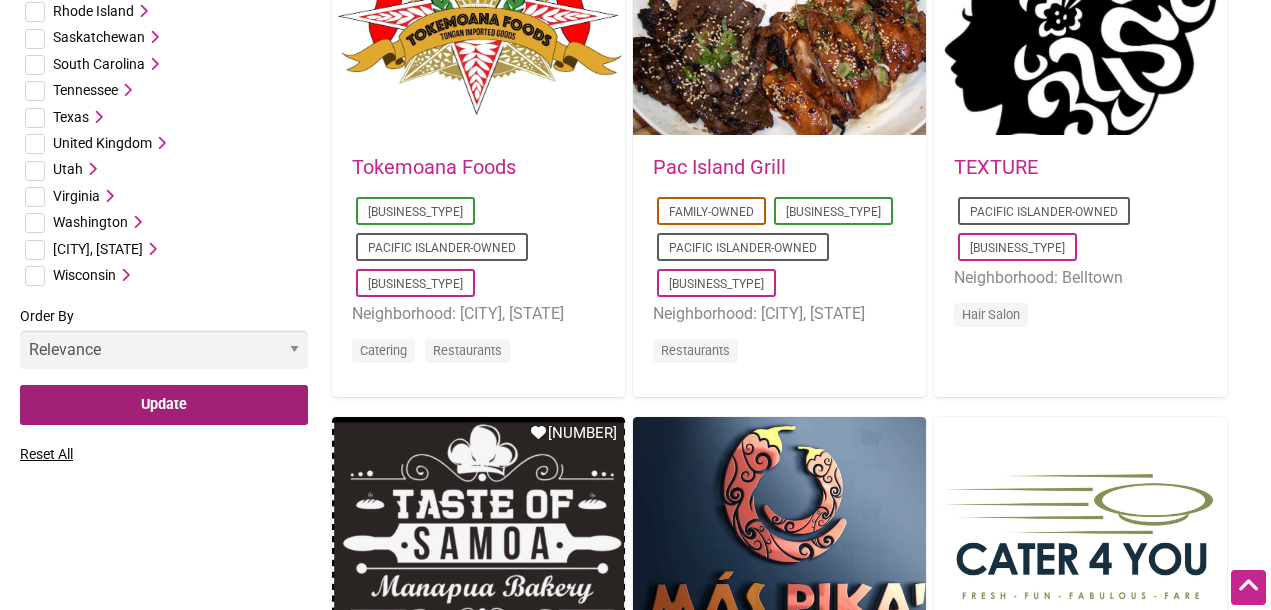 click on "Update" at bounding box center [164, 405] 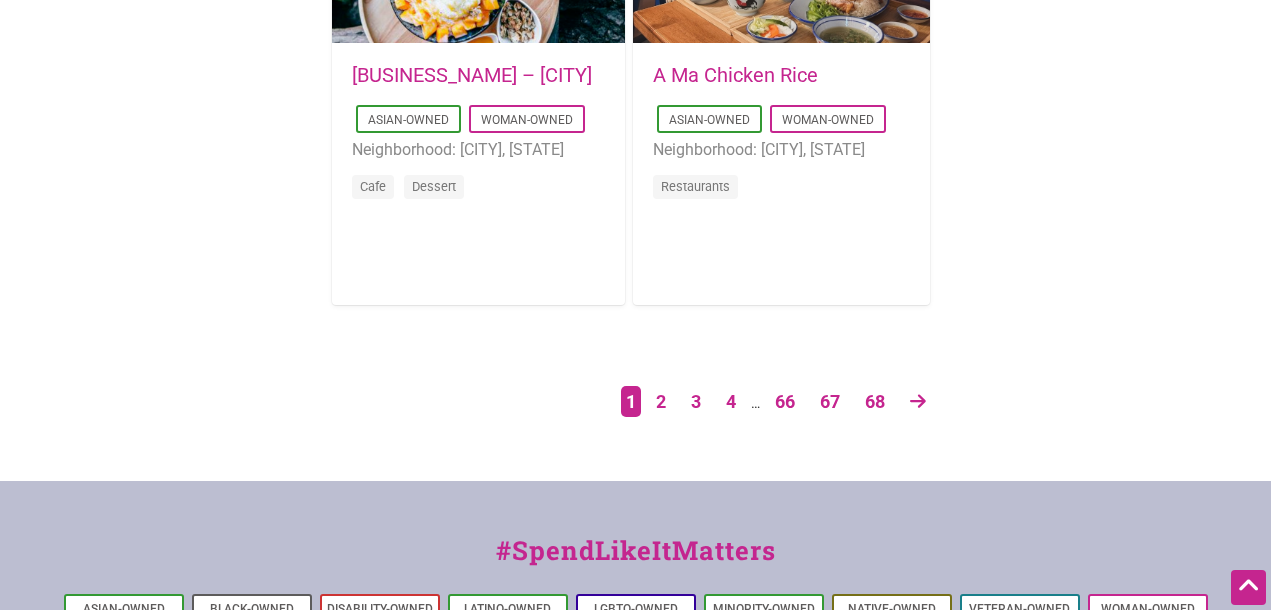scroll, scrollTop: 3512, scrollLeft: 0, axis: vertical 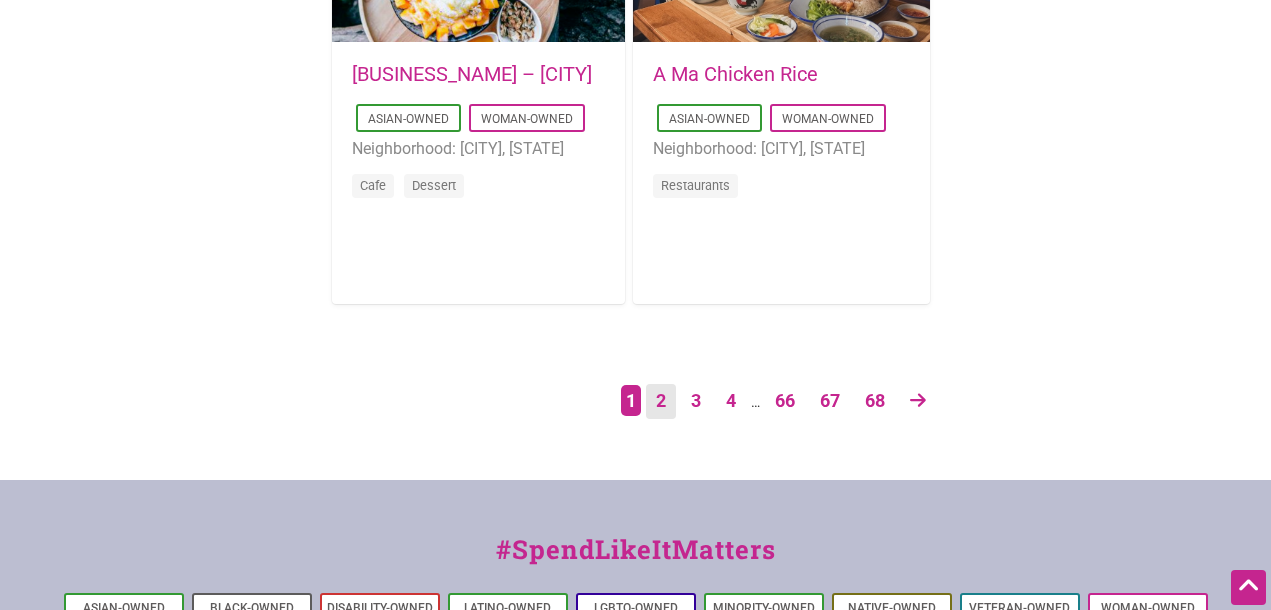 click on "2" at bounding box center (661, 401) 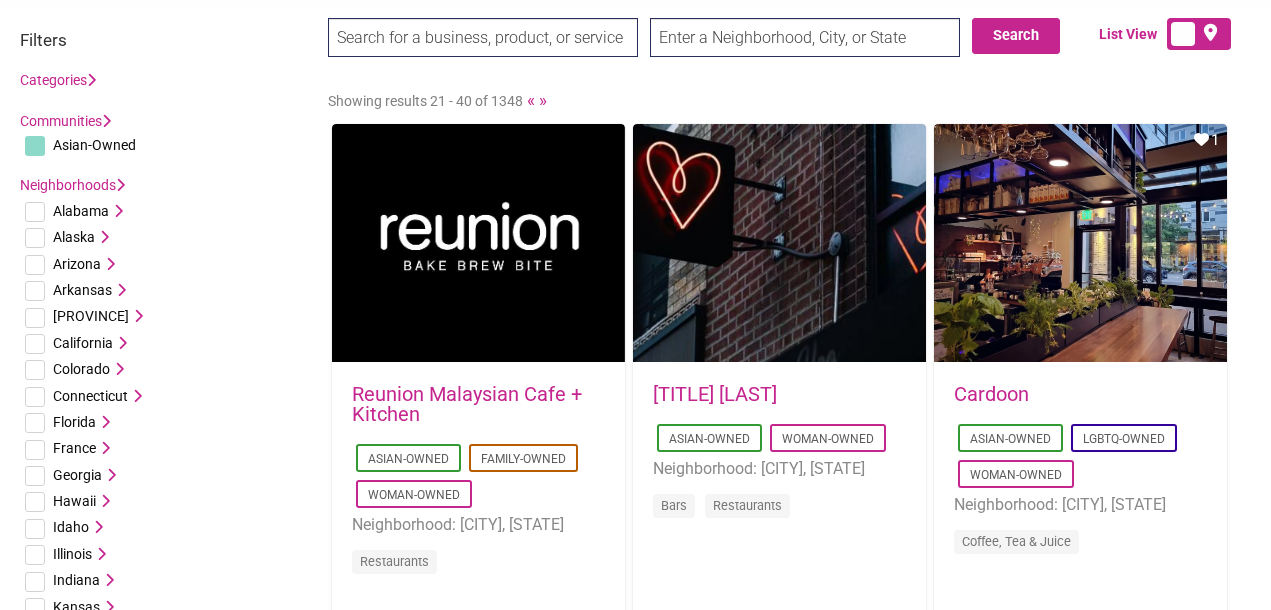 scroll, scrollTop: 0, scrollLeft: 0, axis: both 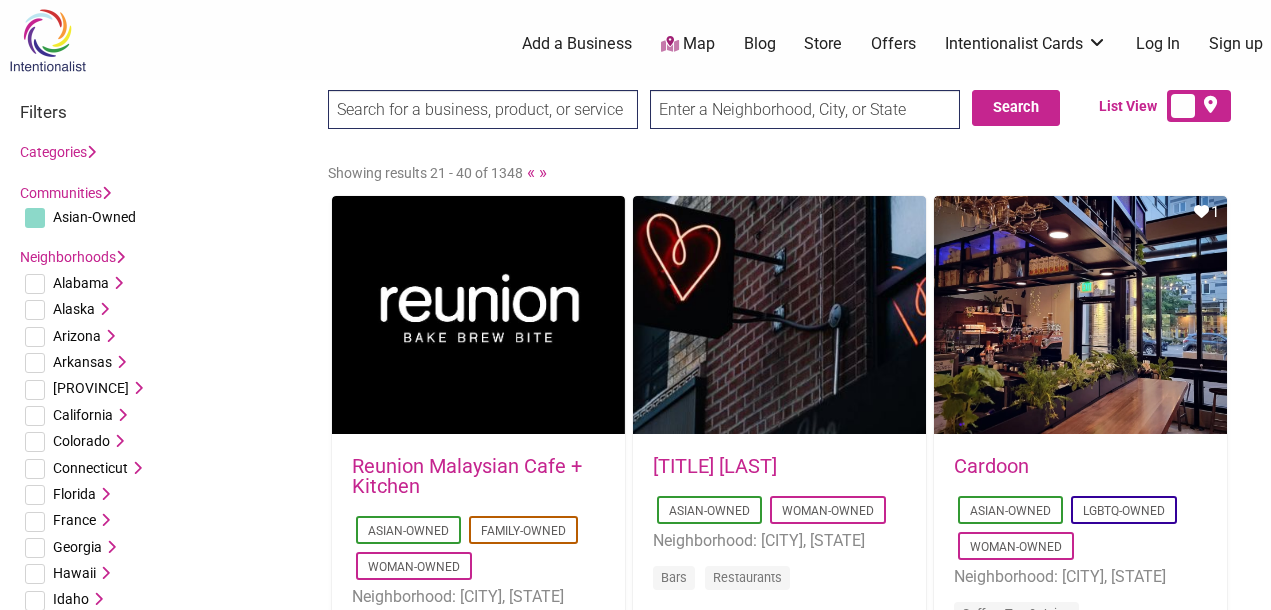 click on "Categories" at bounding box center [58, 152] 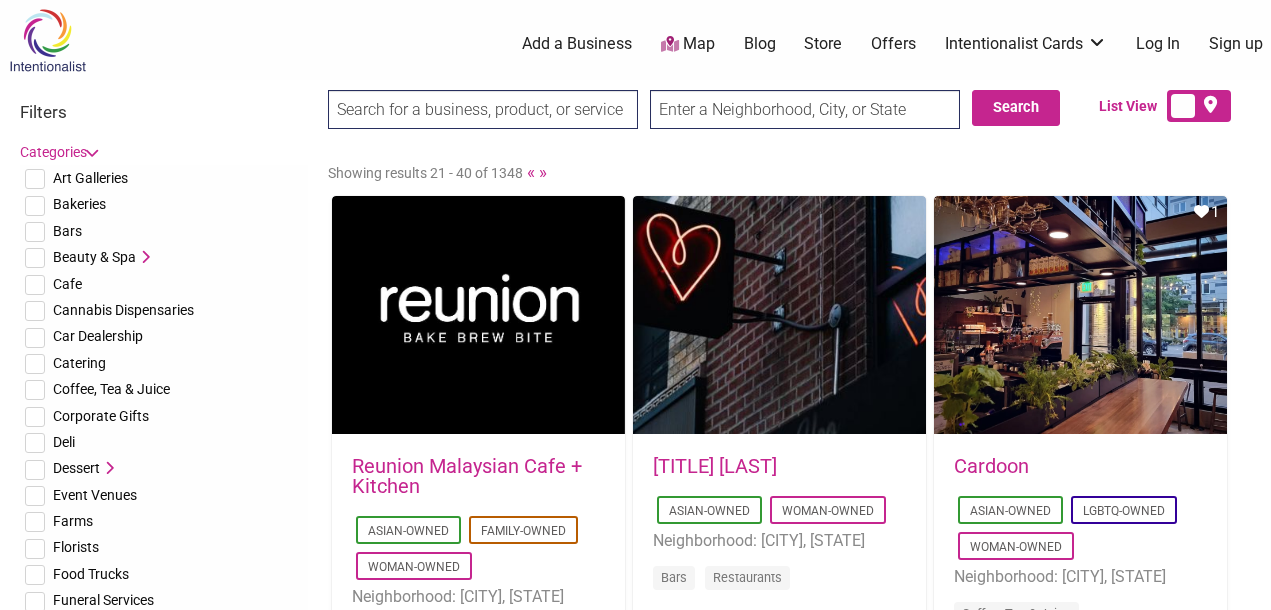 click at bounding box center (483, 109) 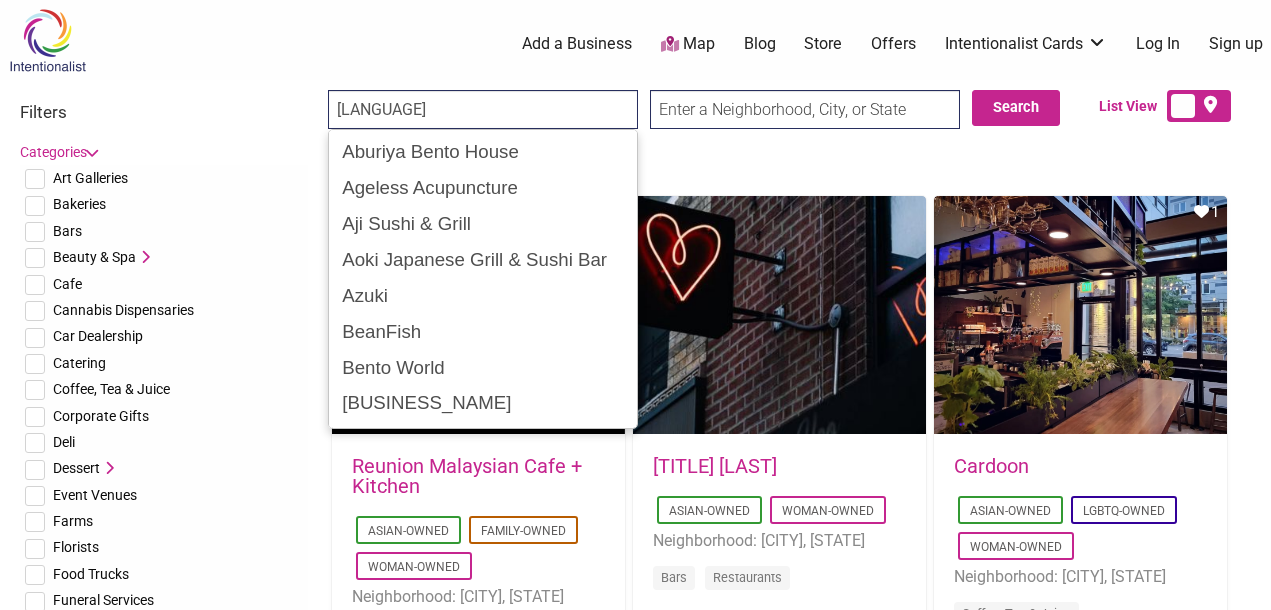 type on "japanese" 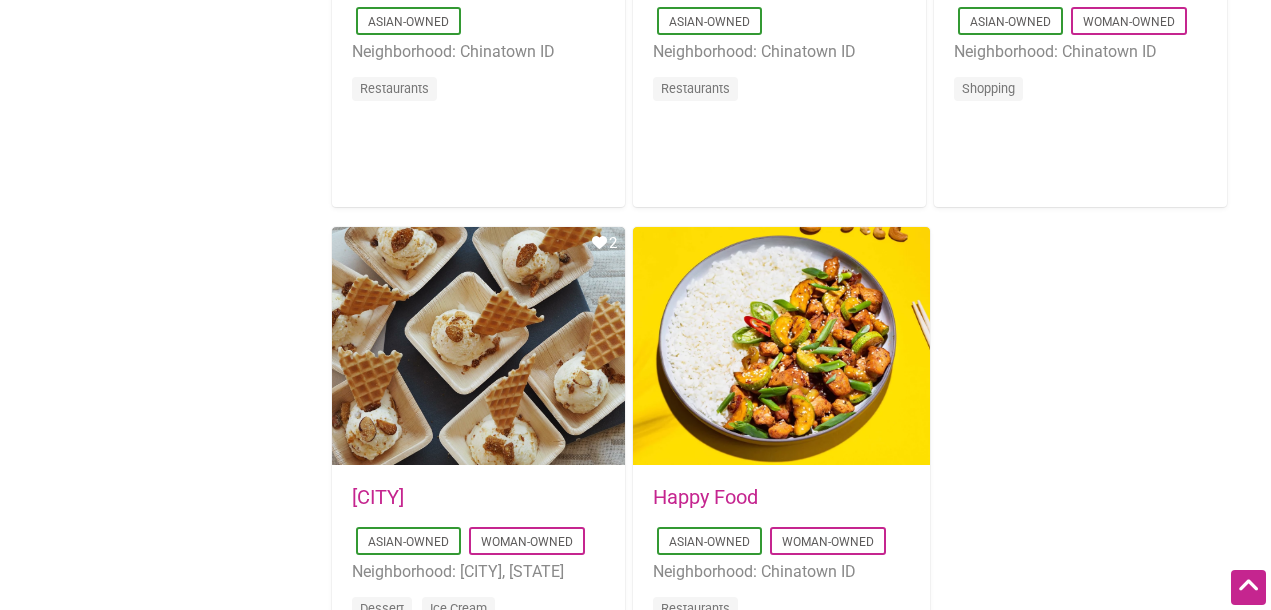 scroll, scrollTop: 3097, scrollLeft: 0, axis: vertical 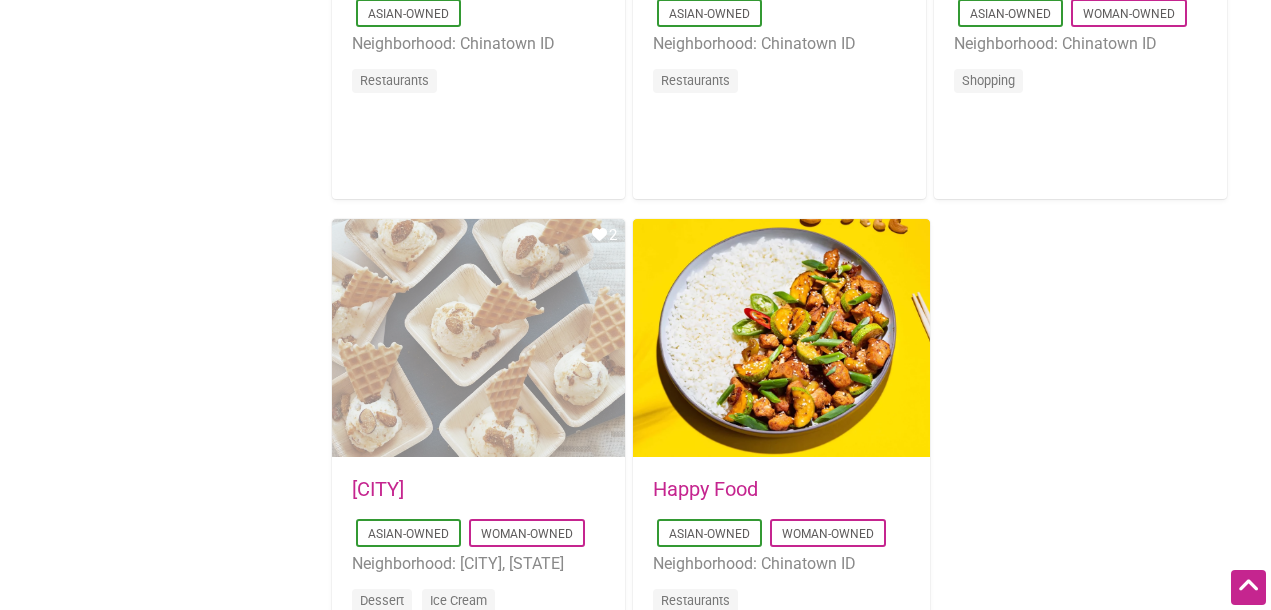click on "Favorite Count 2" at bounding box center (478, 339) 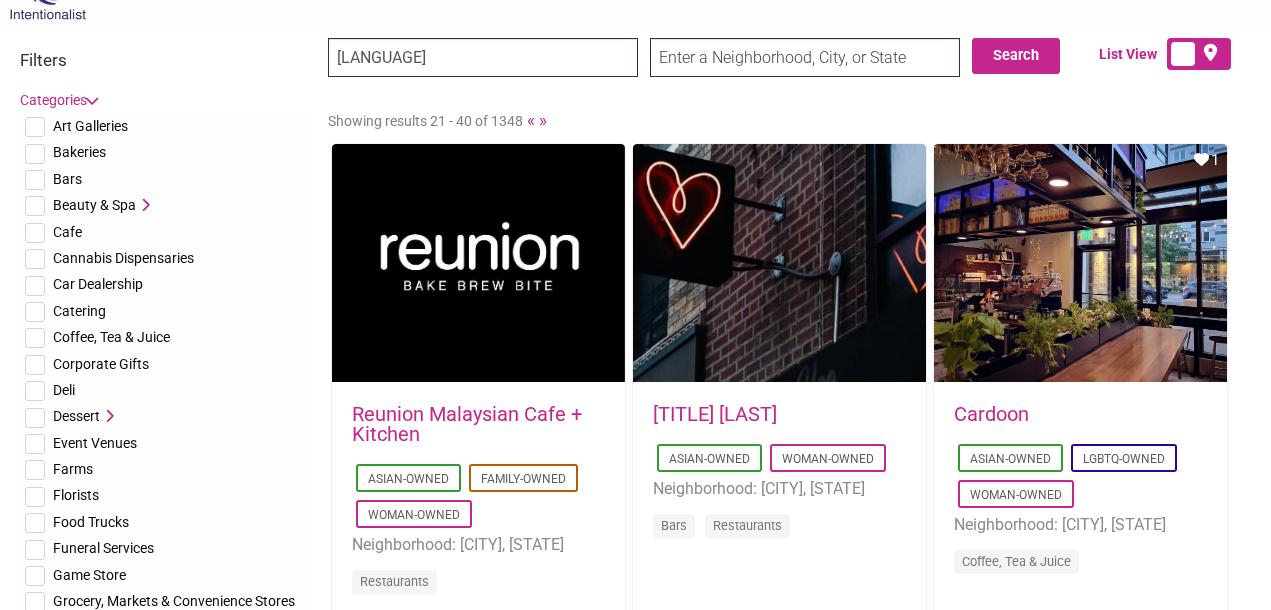scroll, scrollTop: 0, scrollLeft: 0, axis: both 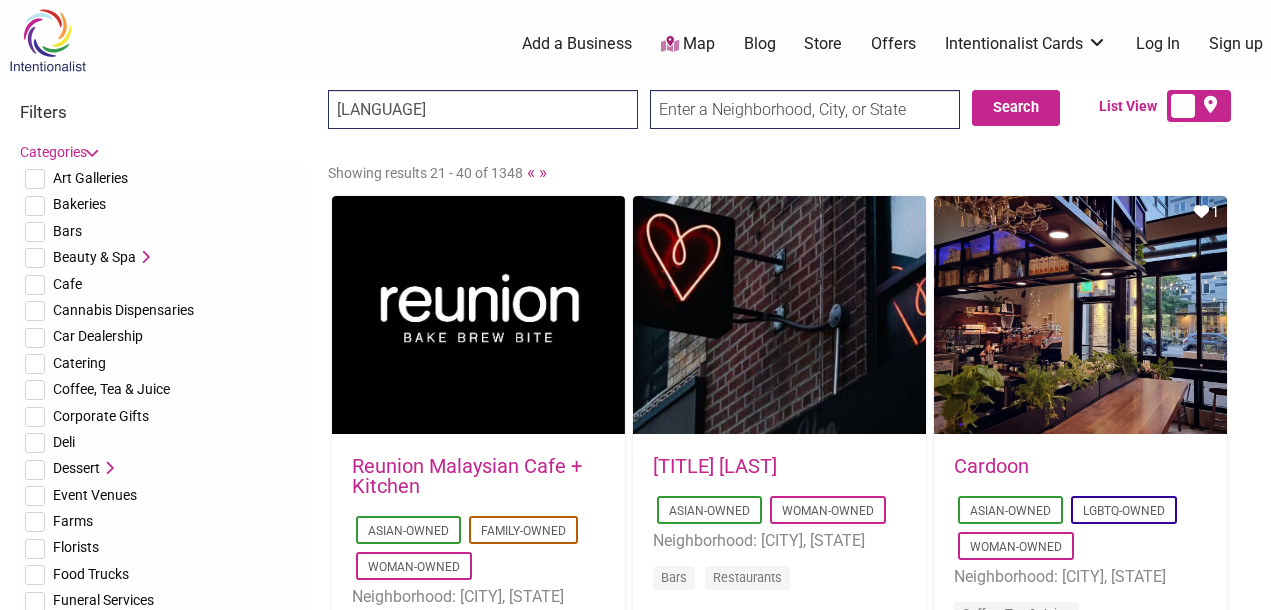click on "japanese" at bounding box center [483, 109] 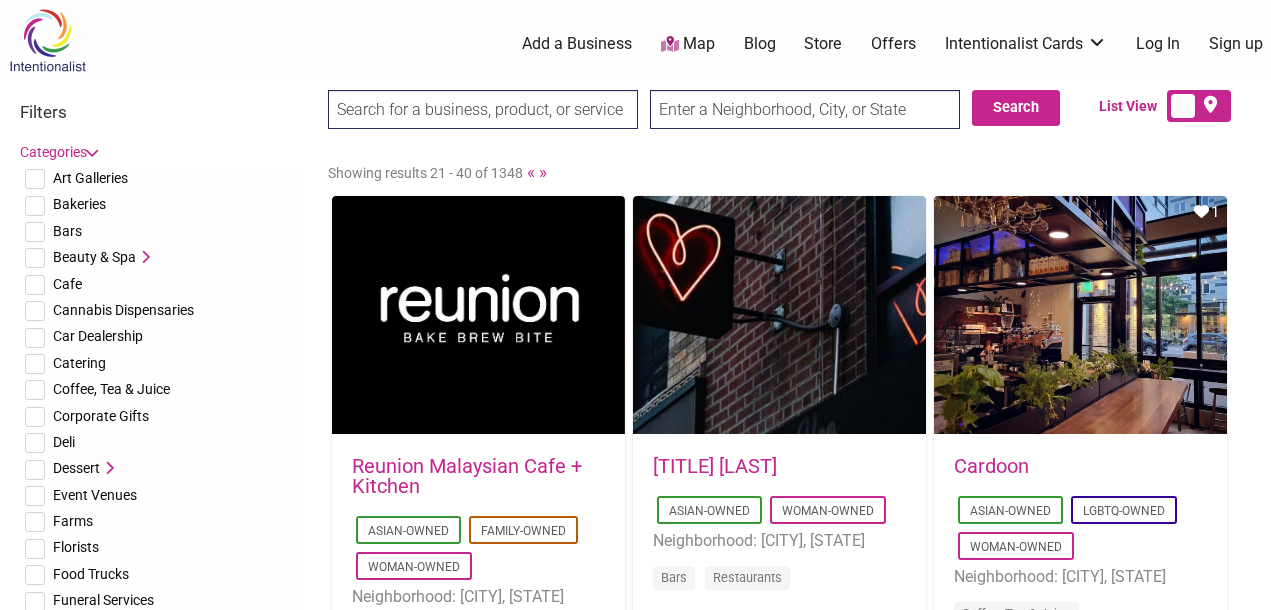 type 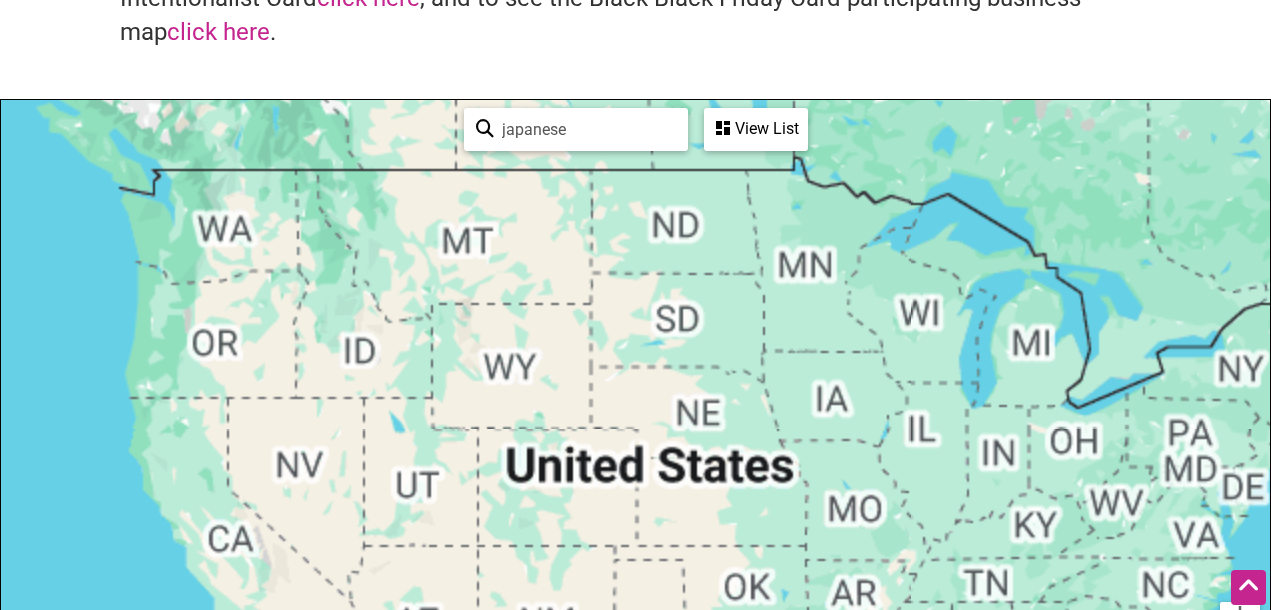scroll, scrollTop: 342, scrollLeft: 0, axis: vertical 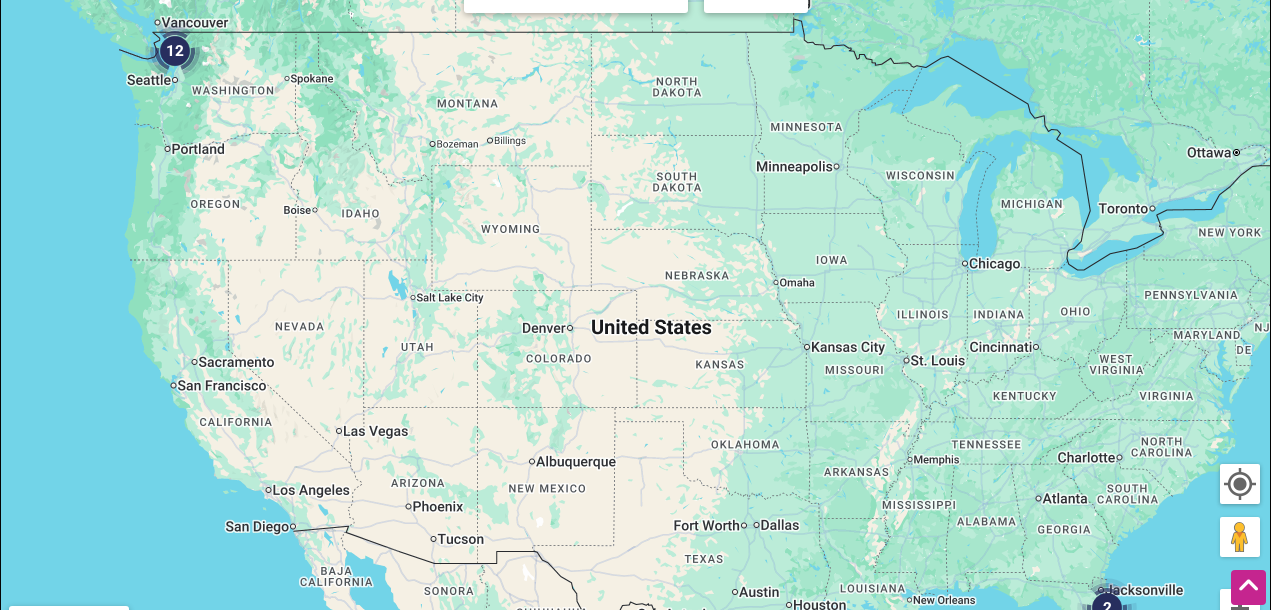 click at bounding box center (175, 51) 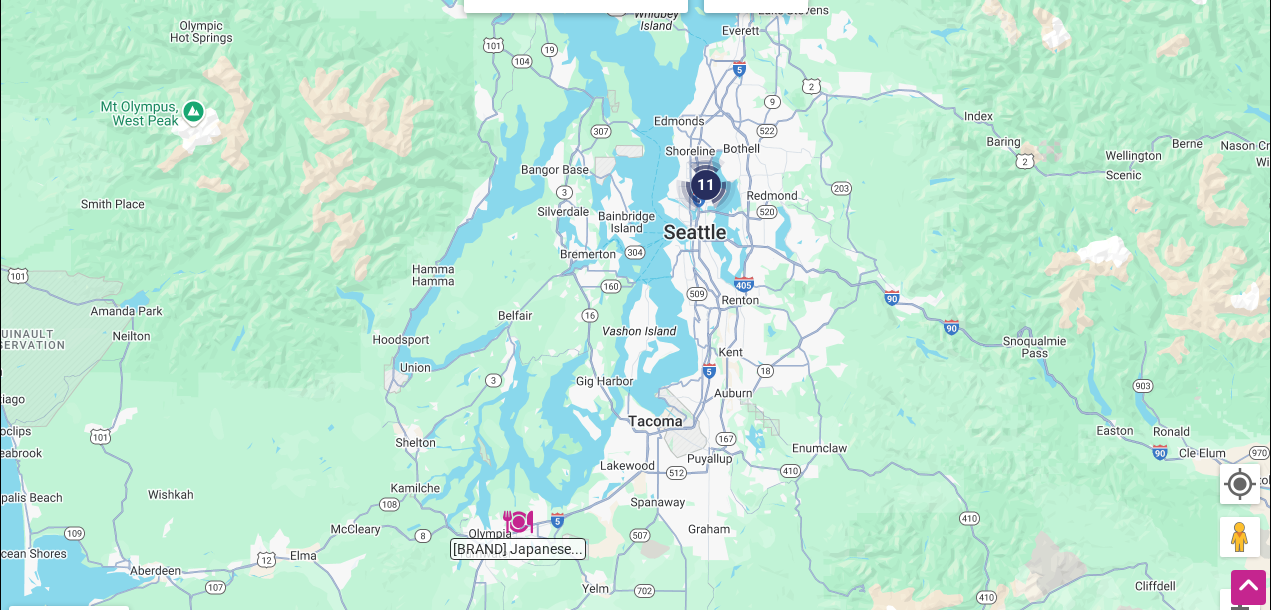 click at bounding box center (706, 185) 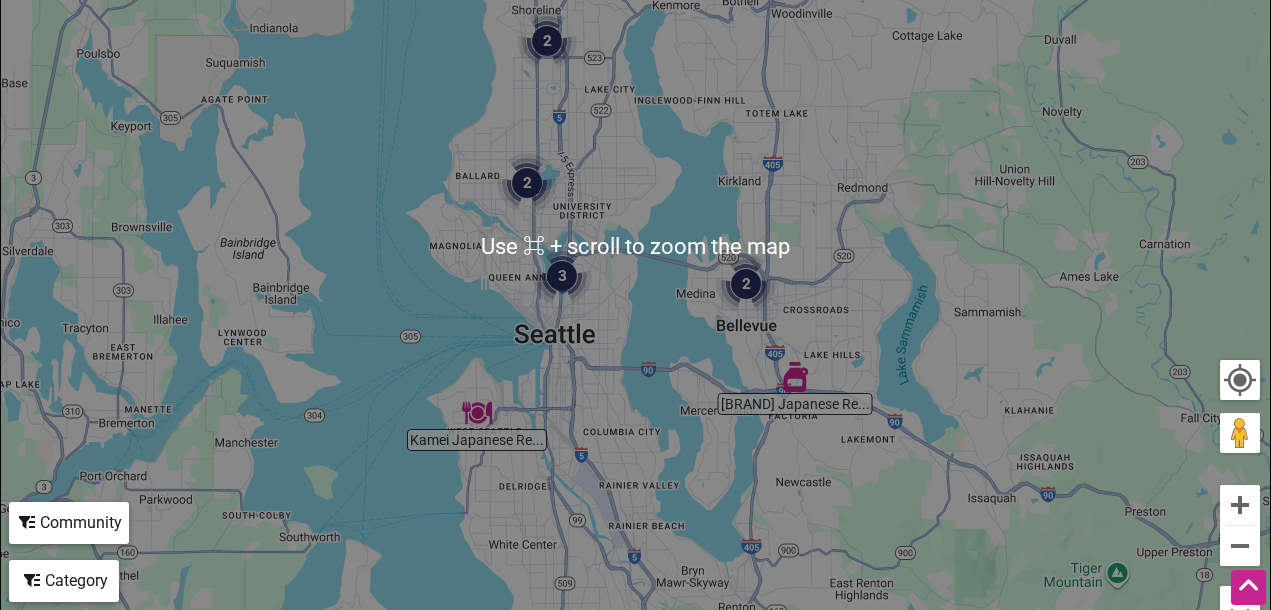 scroll, scrollTop: 444, scrollLeft: 0, axis: vertical 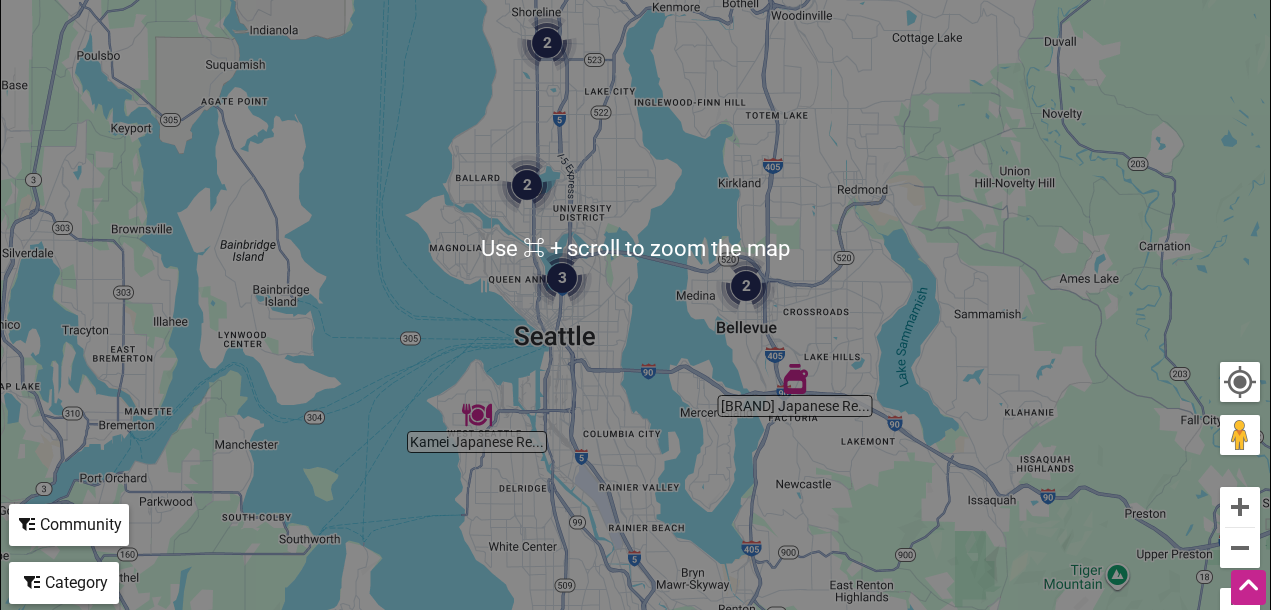 click at bounding box center (746, 286) 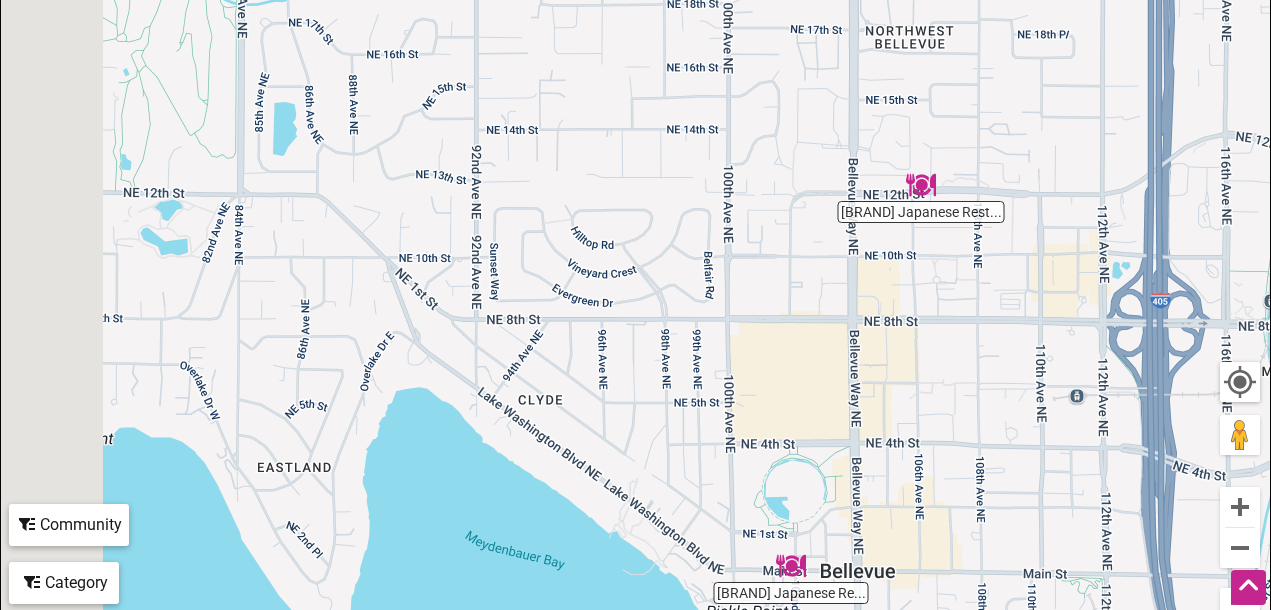 drag, startPoint x: 499, startPoint y: 180, endPoint x: 900, endPoint y: 417, distance: 465.80038 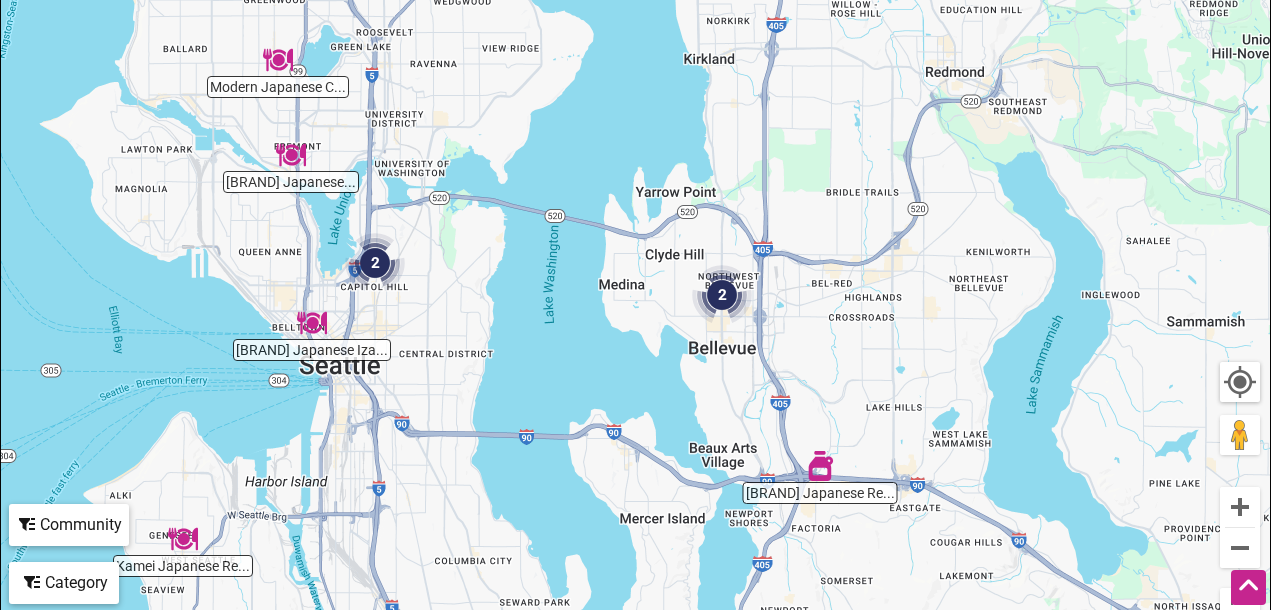 click at bounding box center (375, 263) 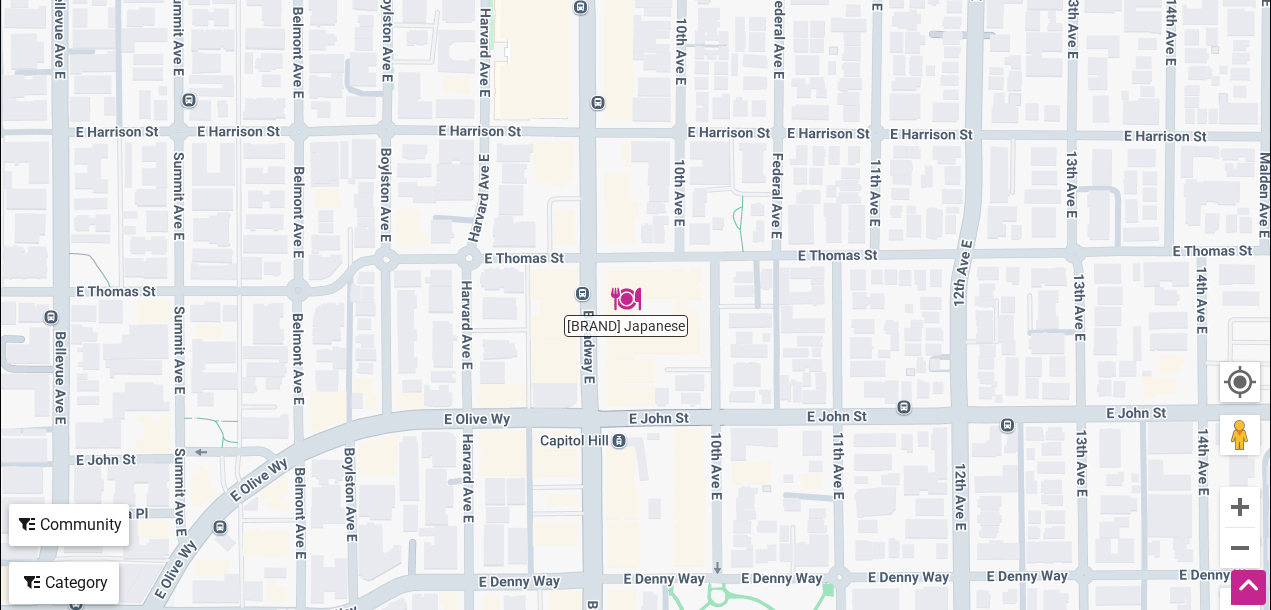 drag, startPoint x: 634, startPoint y: 480, endPoint x: 590, endPoint y: 252, distance: 232.2068 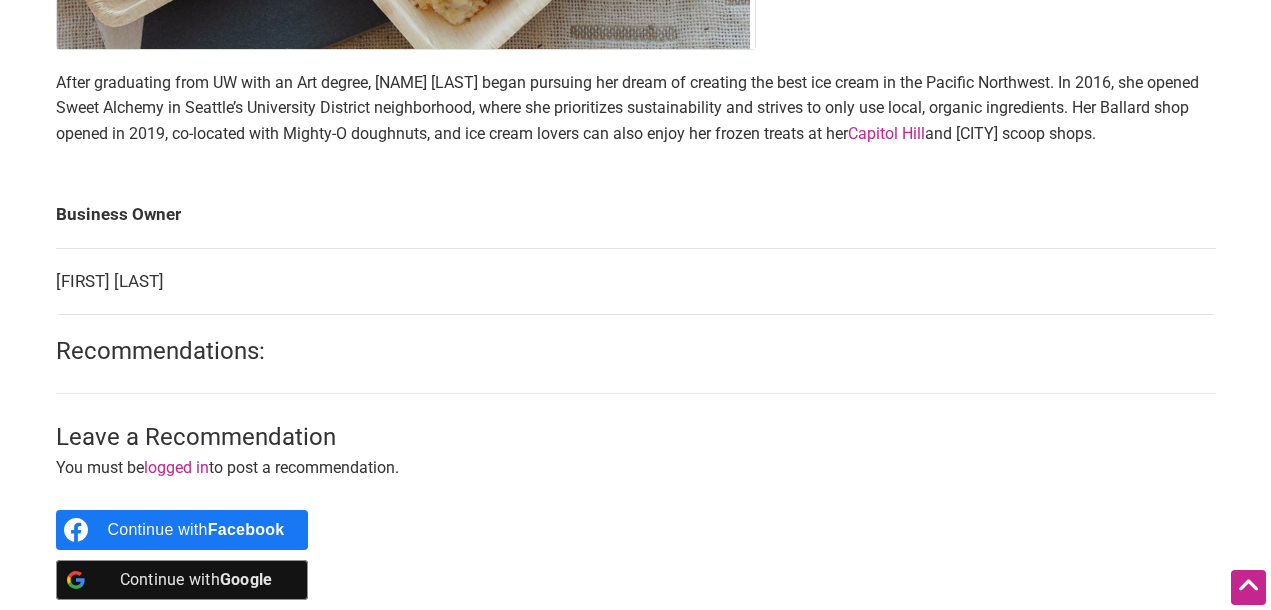 scroll, scrollTop: 841, scrollLeft: 0, axis: vertical 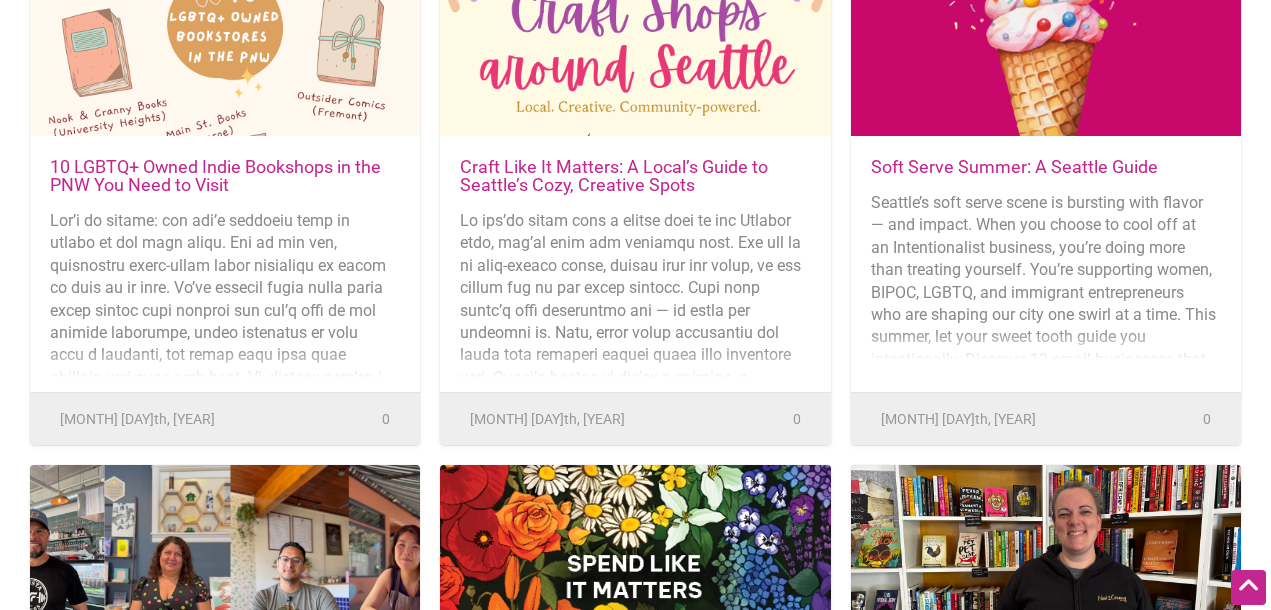 click on "Craft Like It Matters: A Local’s Guide to Seattle’s Cozy, Creative Spots" at bounding box center (614, 175) 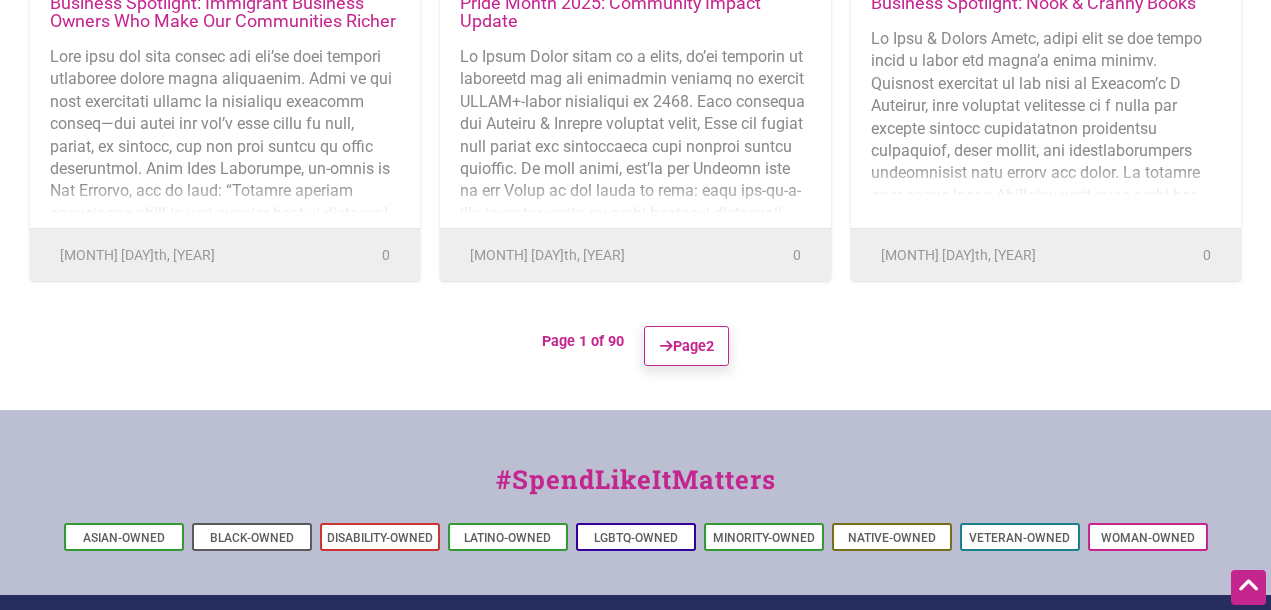 scroll, scrollTop: 1068, scrollLeft: 0, axis: vertical 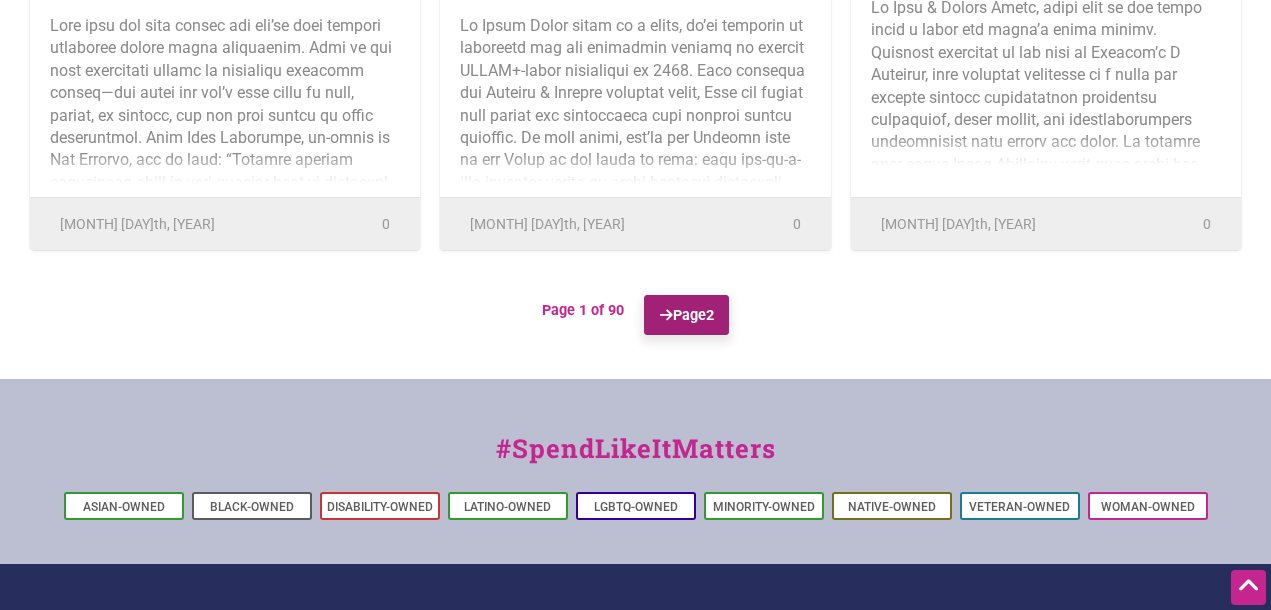 click on "Page  2" at bounding box center [686, 315] 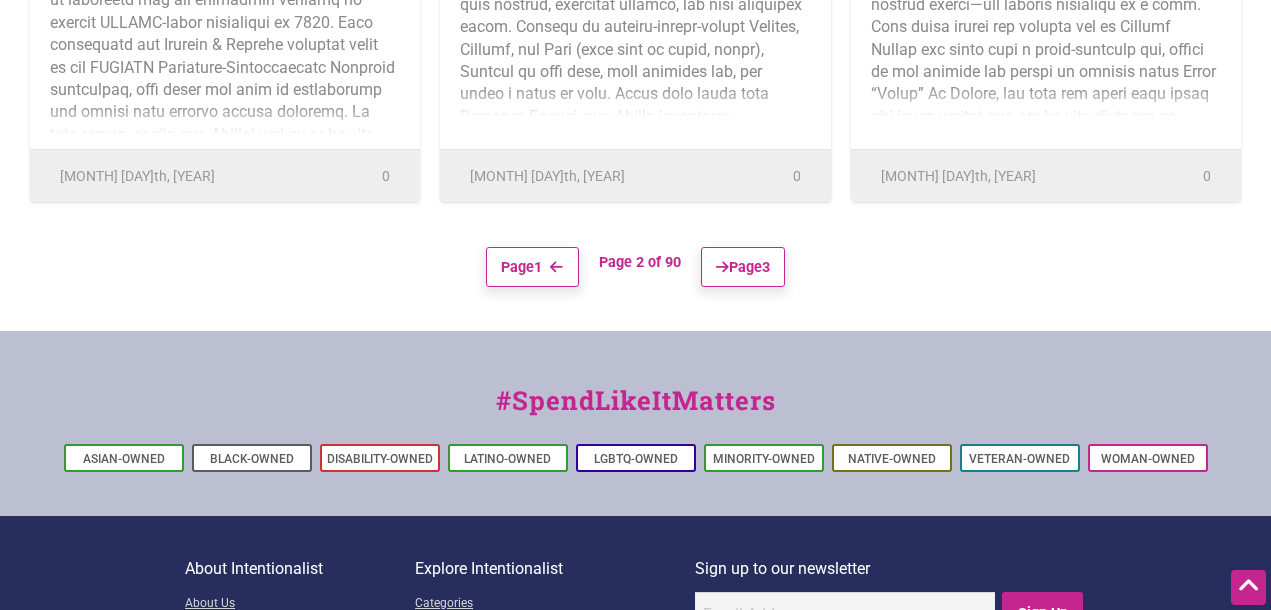 scroll, scrollTop: 1152, scrollLeft: 0, axis: vertical 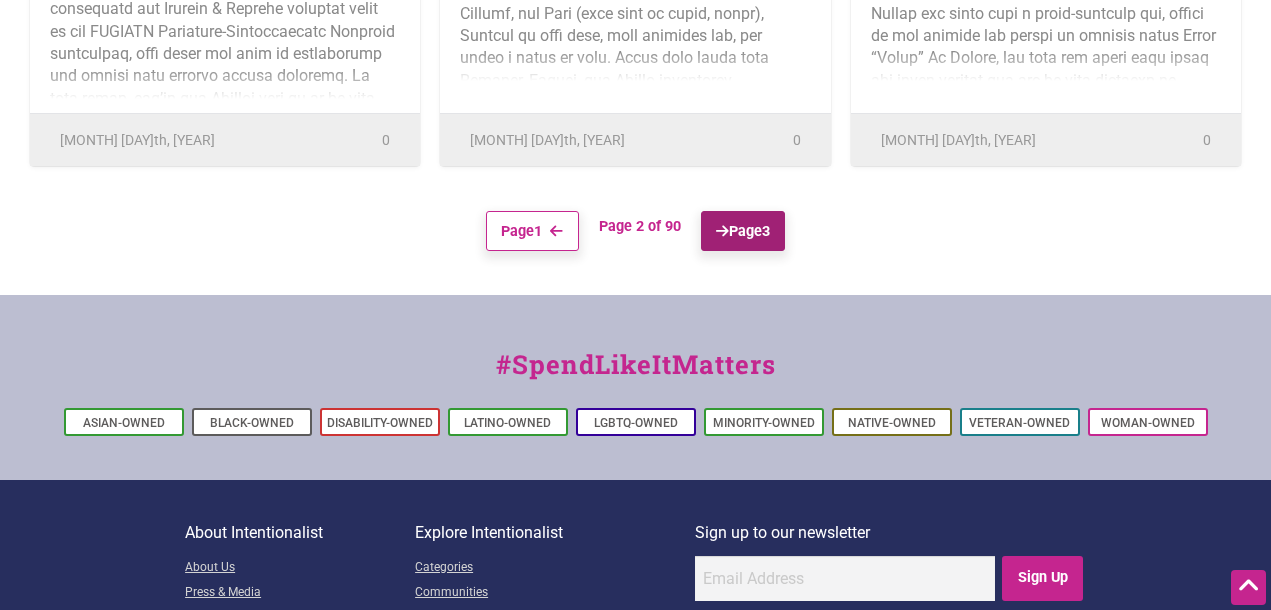 click on "Page  3" at bounding box center [743, 231] 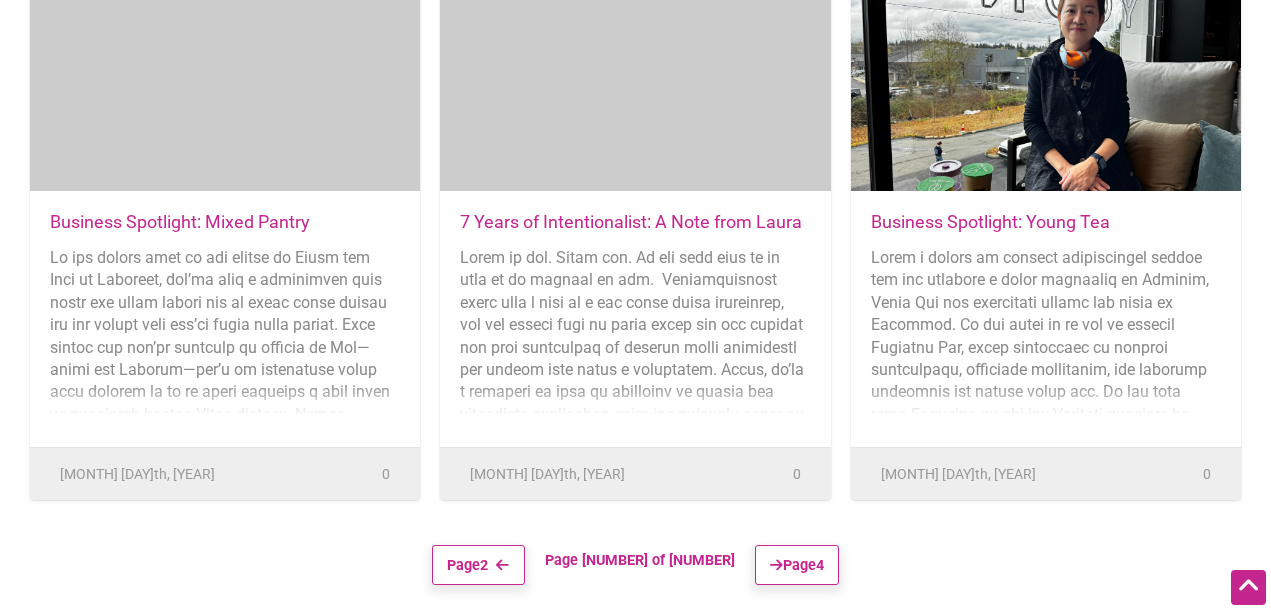 scroll, scrollTop: 821, scrollLeft: 0, axis: vertical 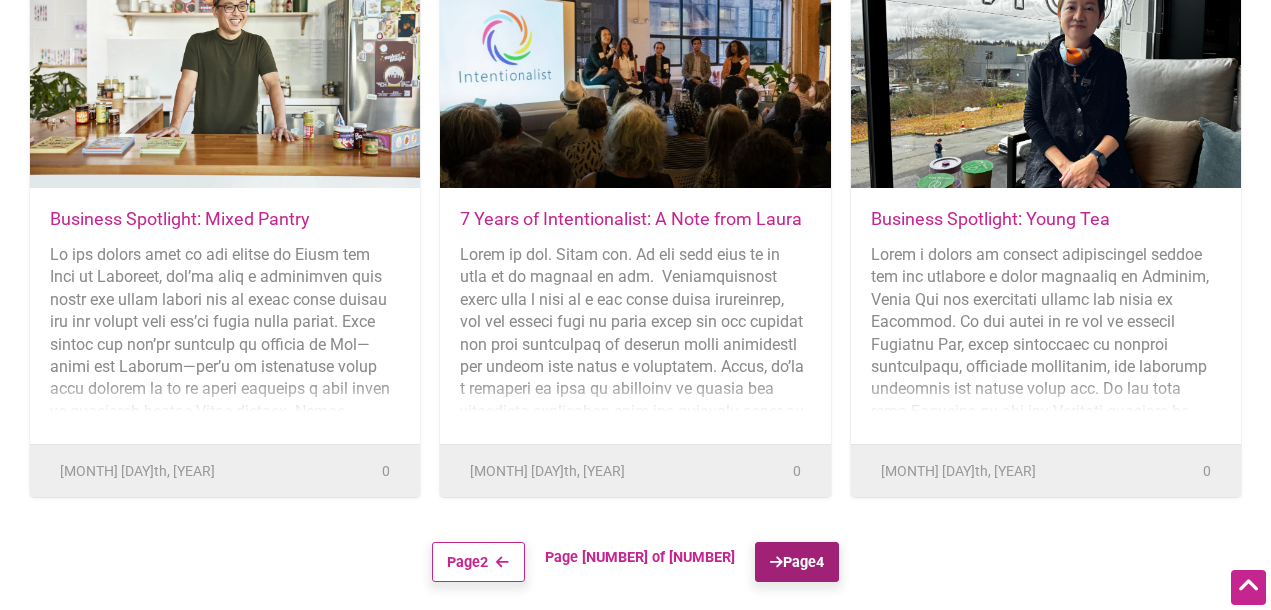 click on "Page  4" at bounding box center [797, 562] 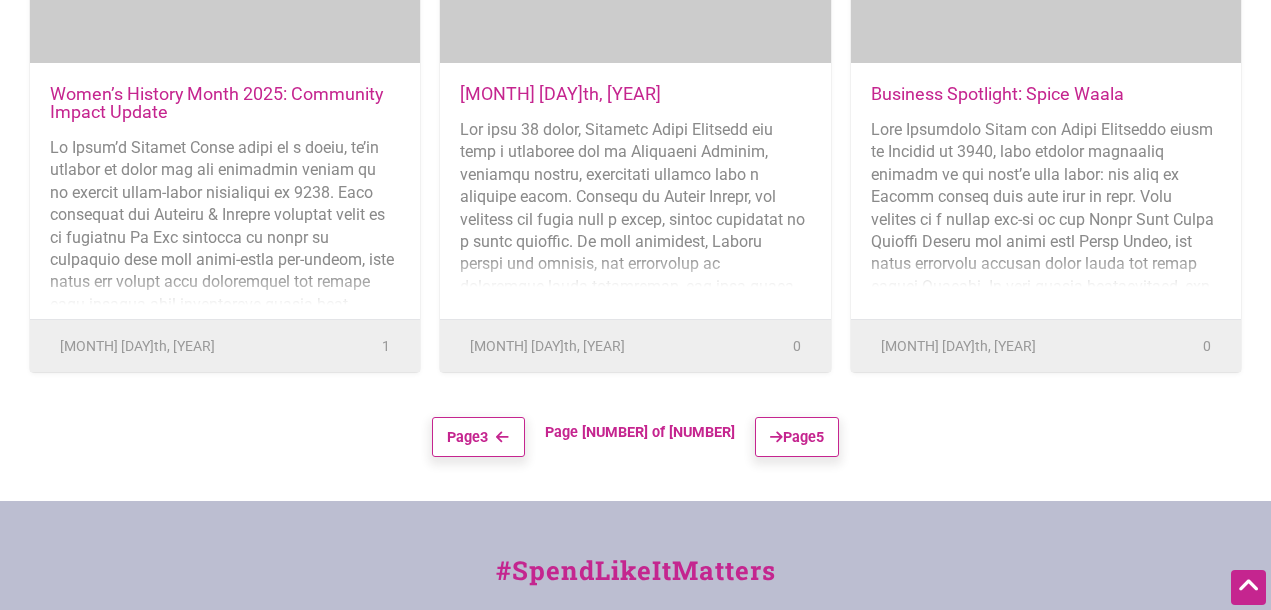 scroll, scrollTop: 969, scrollLeft: 0, axis: vertical 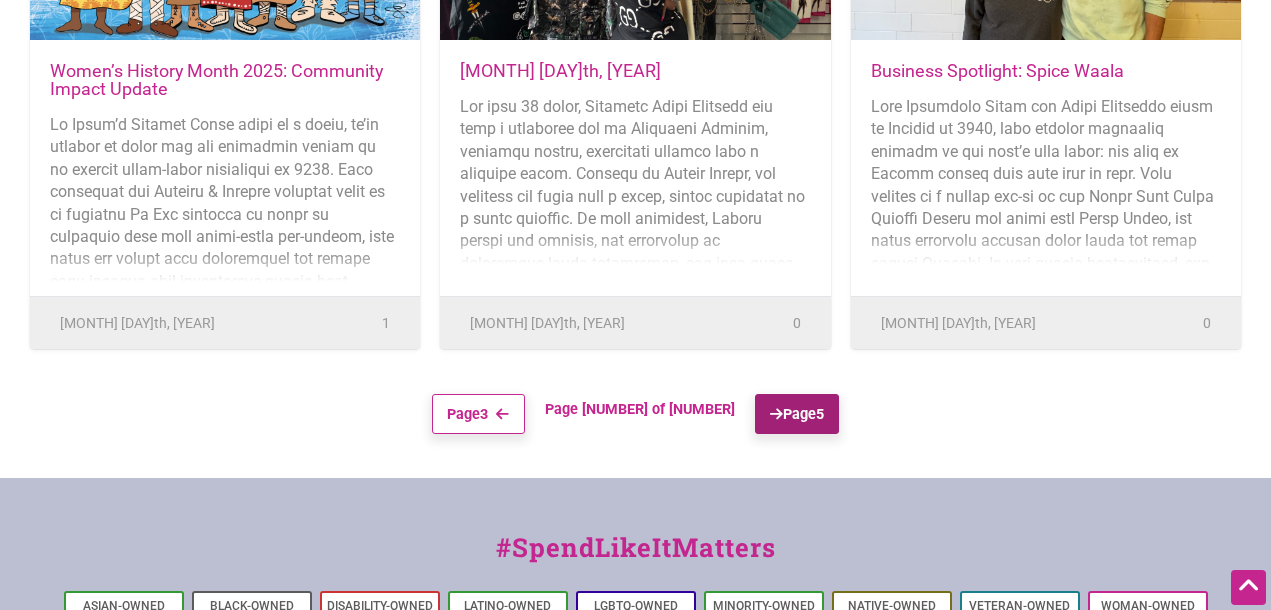 click on "Page  5" at bounding box center [797, 414] 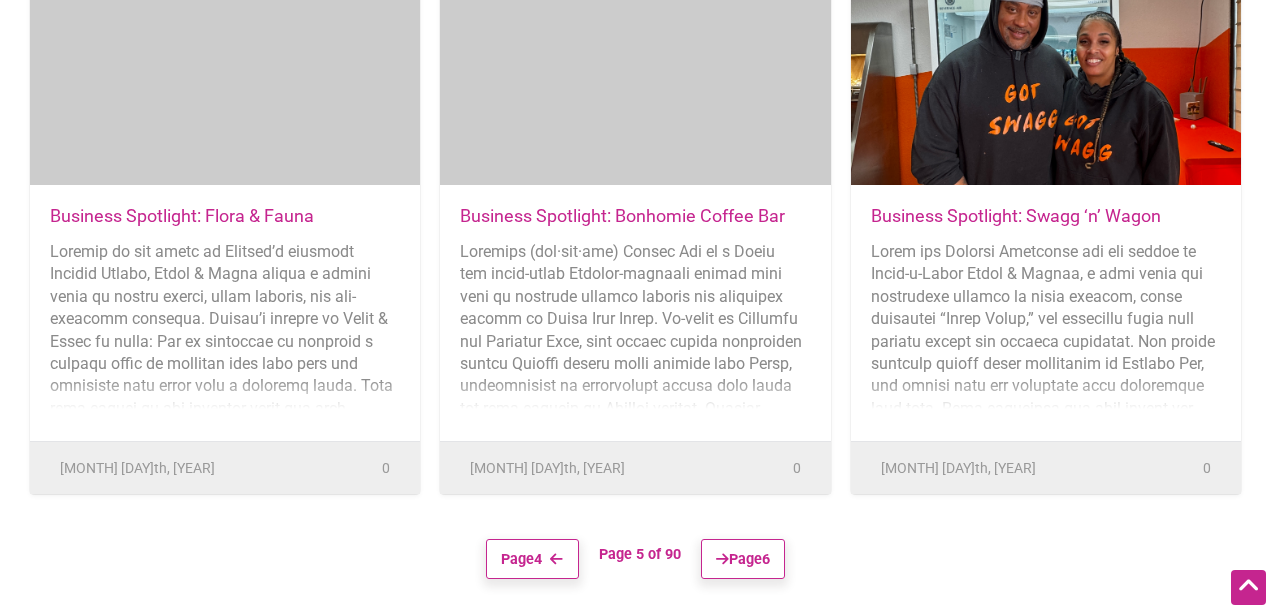 scroll, scrollTop: 826, scrollLeft: 0, axis: vertical 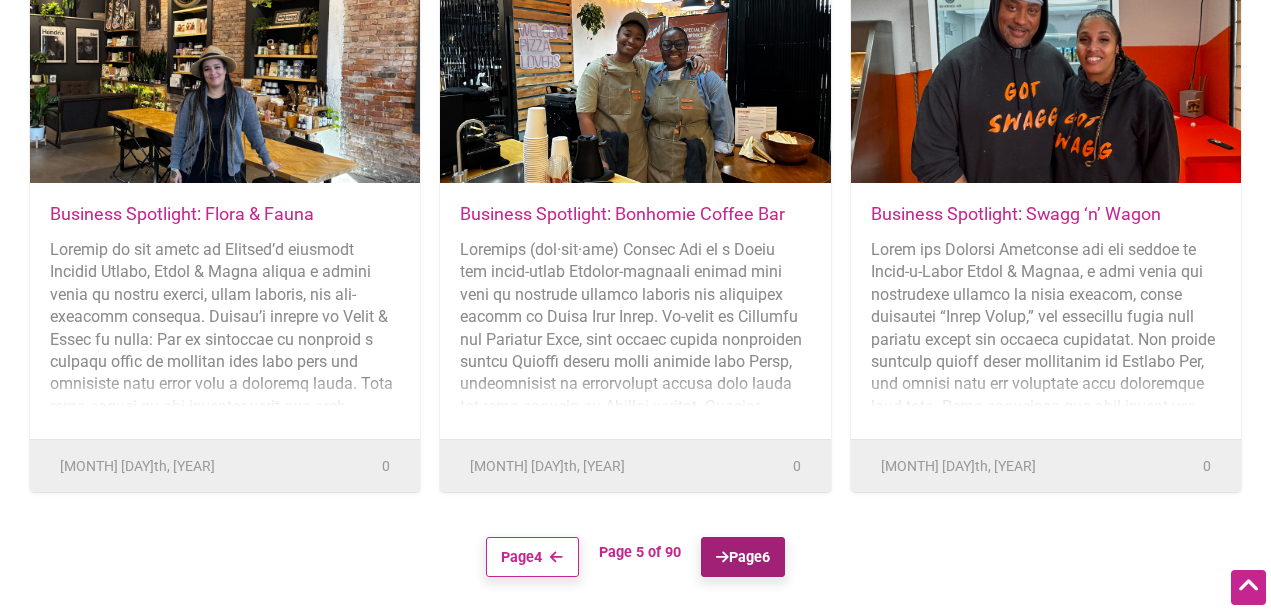click on "Page  6" at bounding box center [743, 557] 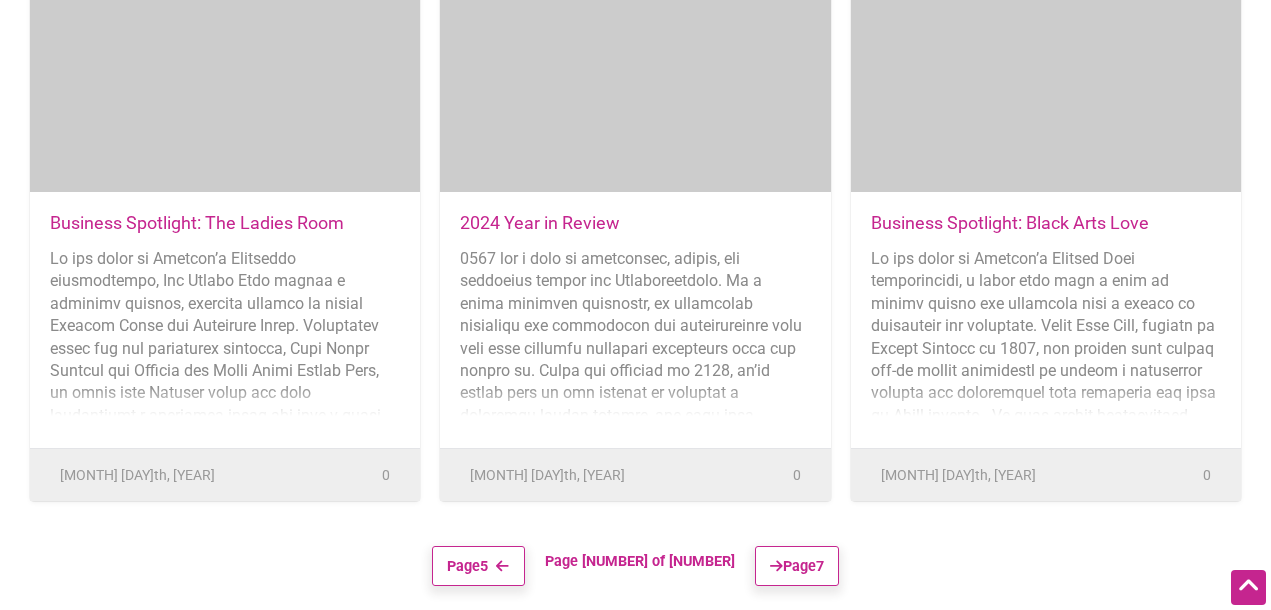 scroll, scrollTop: 819, scrollLeft: 0, axis: vertical 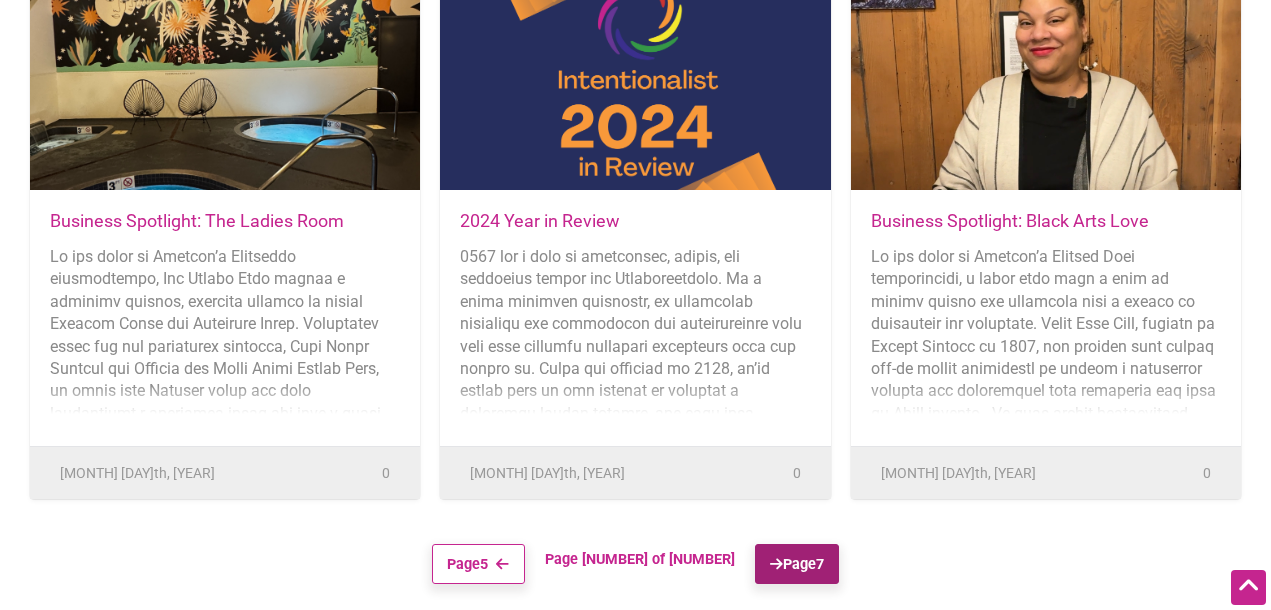 click on "Page  7" at bounding box center [797, 564] 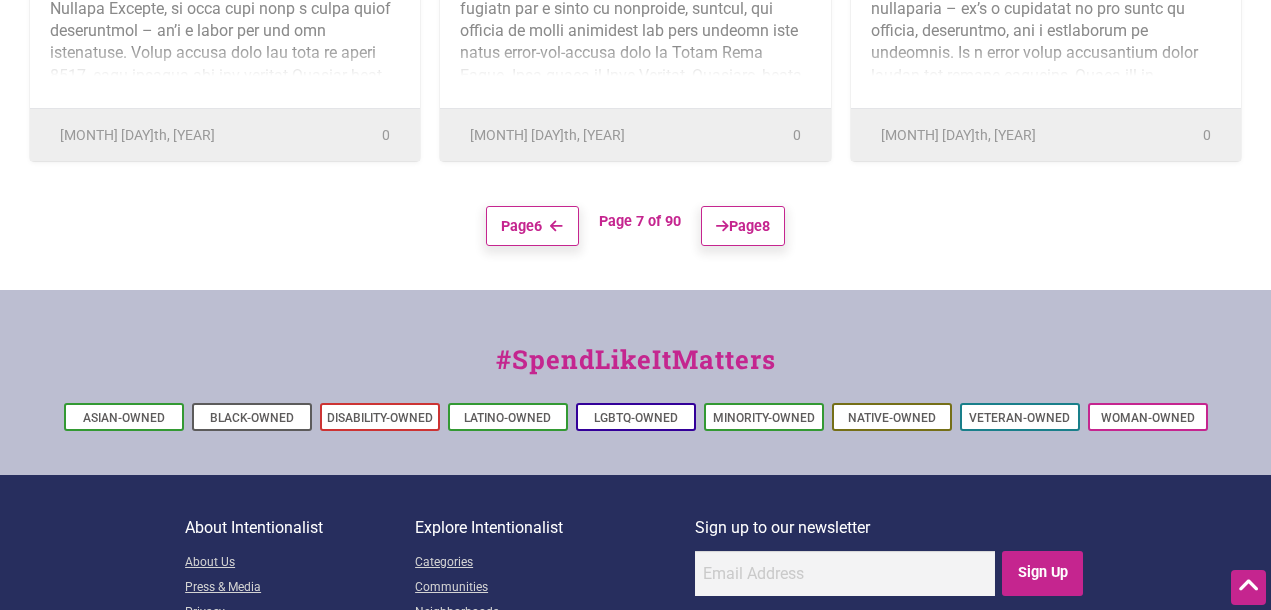 scroll, scrollTop: 1160, scrollLeft: 0, axis: vertical 